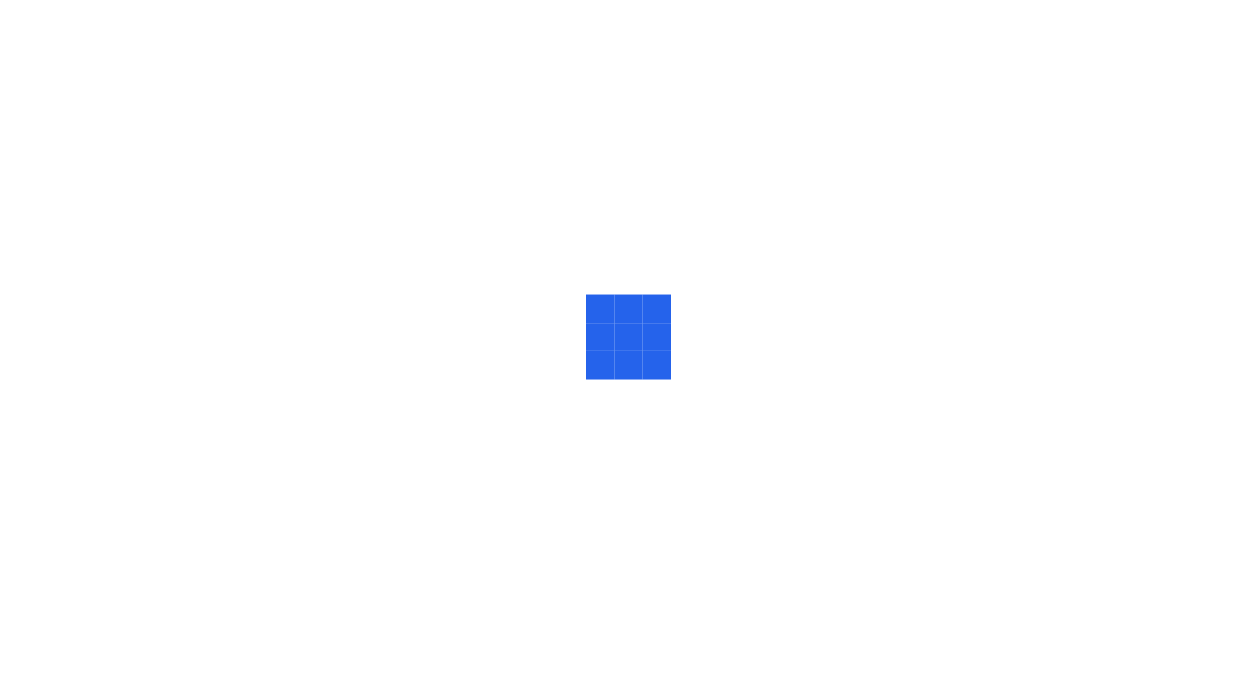 scroll, scrollTop: 0, scrollLeft: 0, axis: both 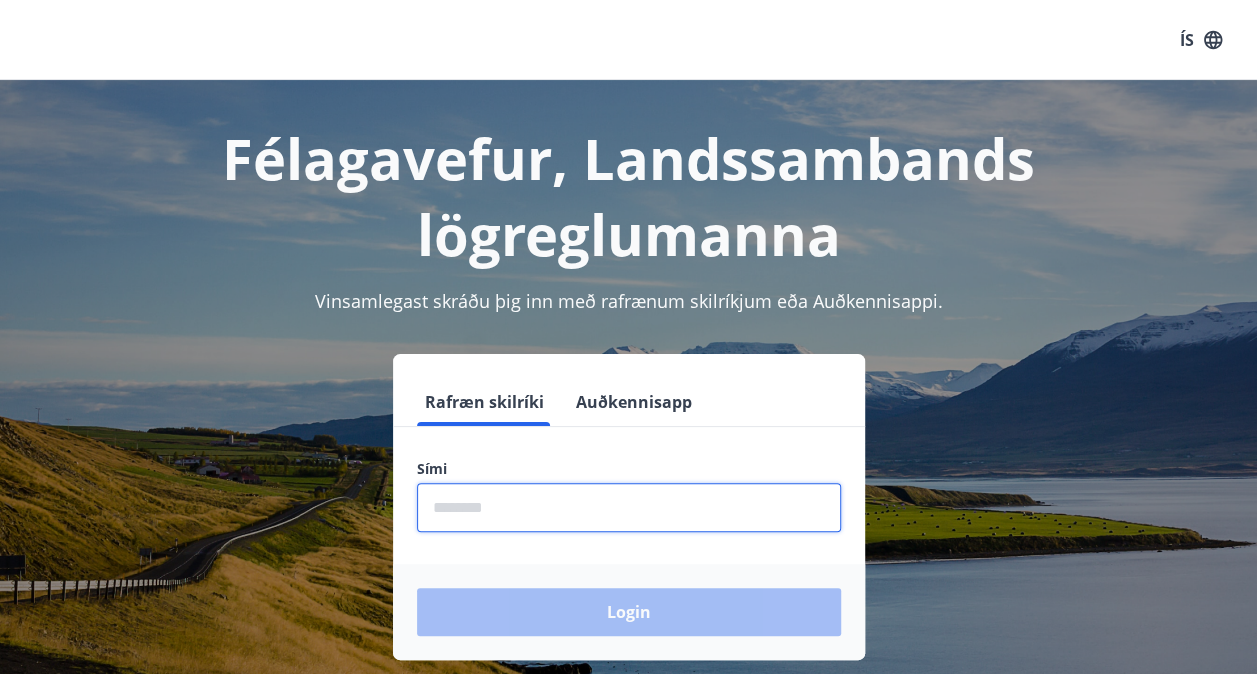 click at bounding box center (629, 507) 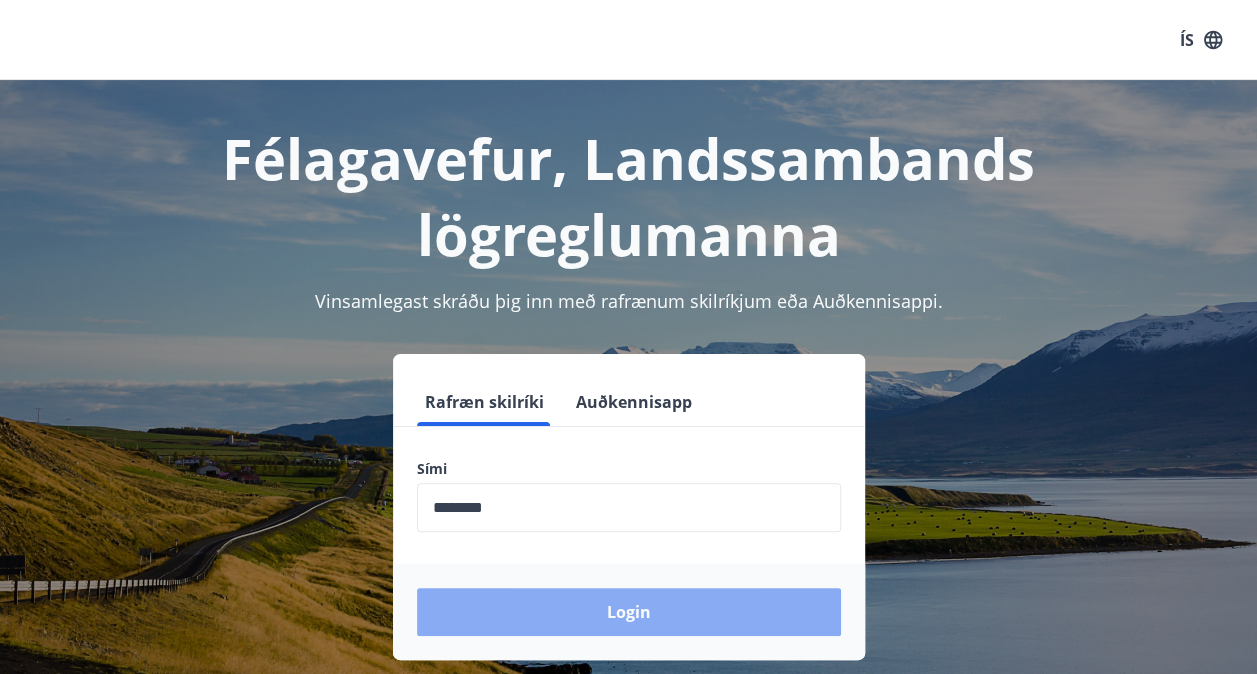 click on "Login" at bounding box center (629, 612) 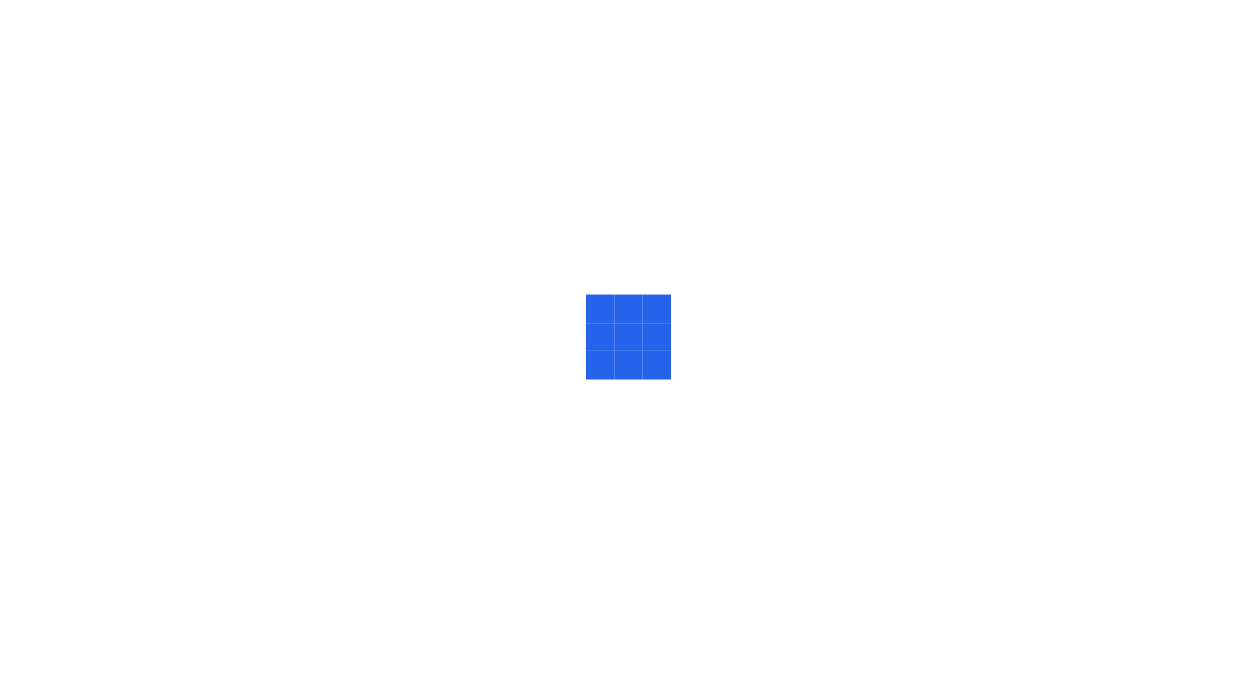 scroll, scrollTop: 0, scrollLeft: 0, axis: both 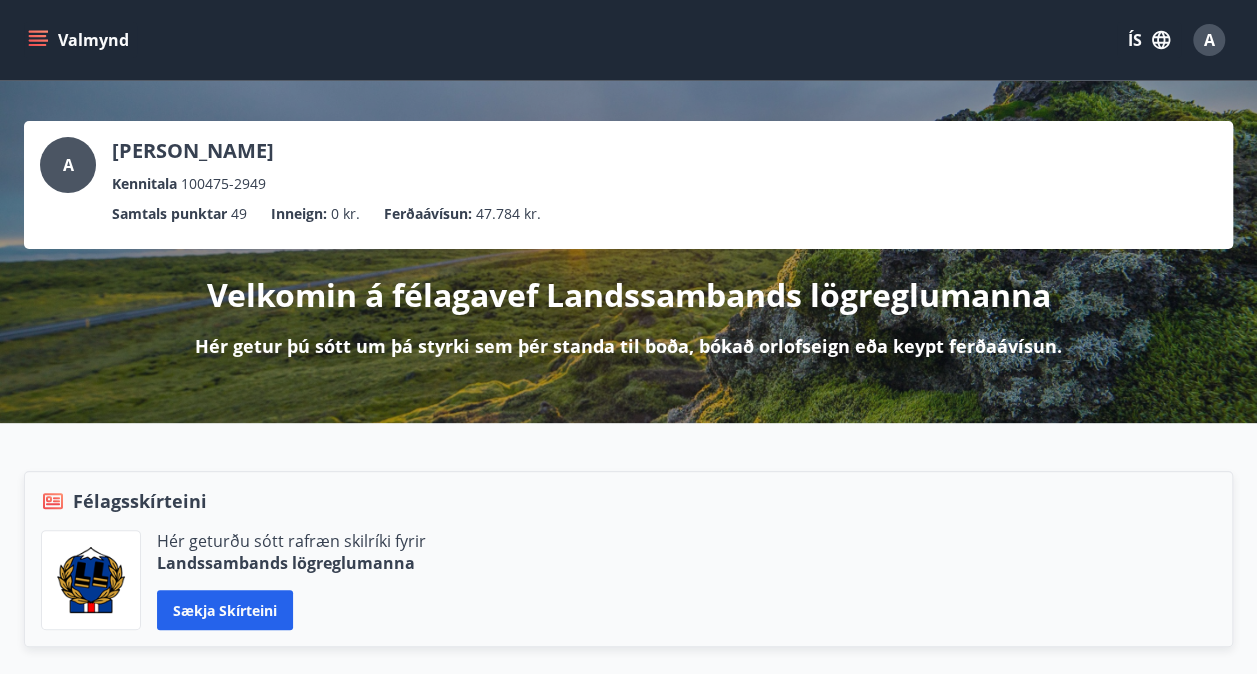click 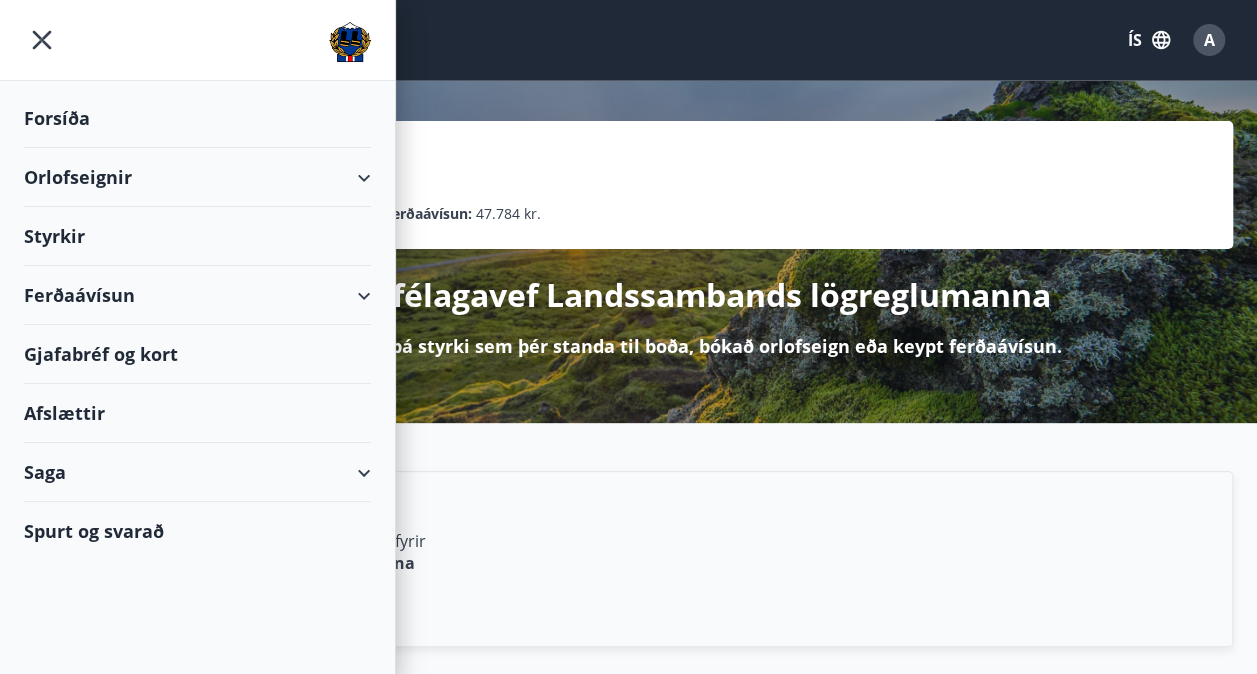 click on "Orlofseignir" at bounding box center (197, 177) 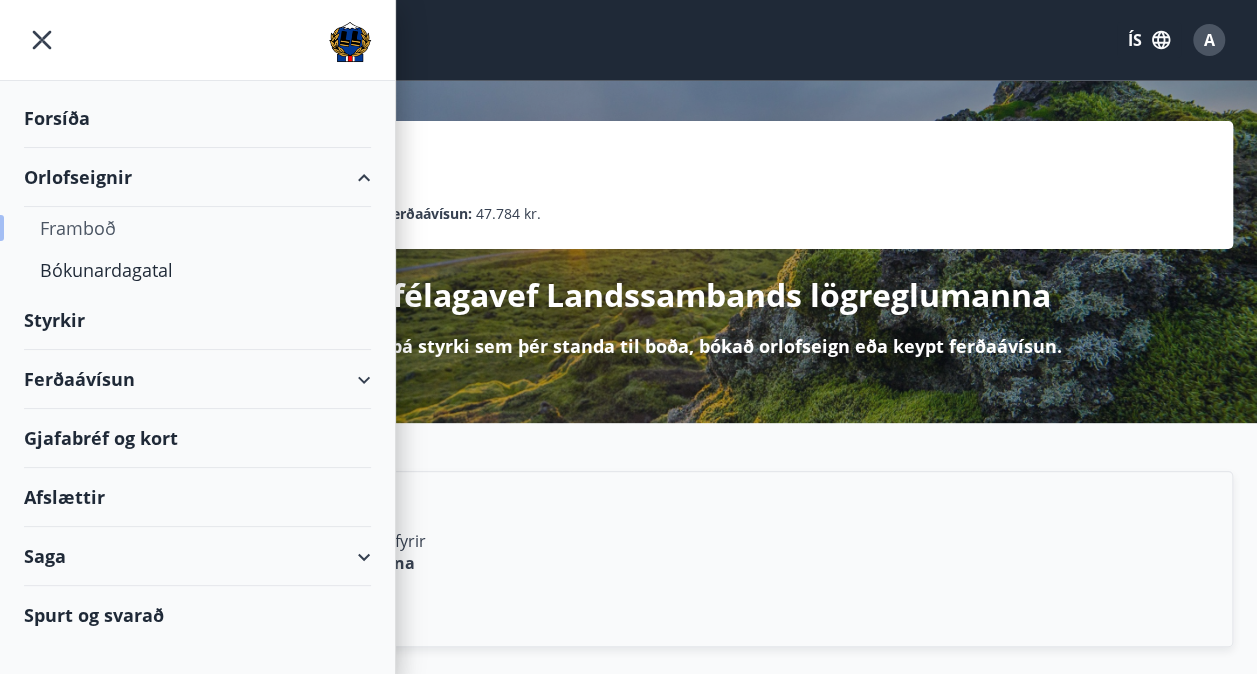 click on "Framboð" at bounding box center [197, 228] 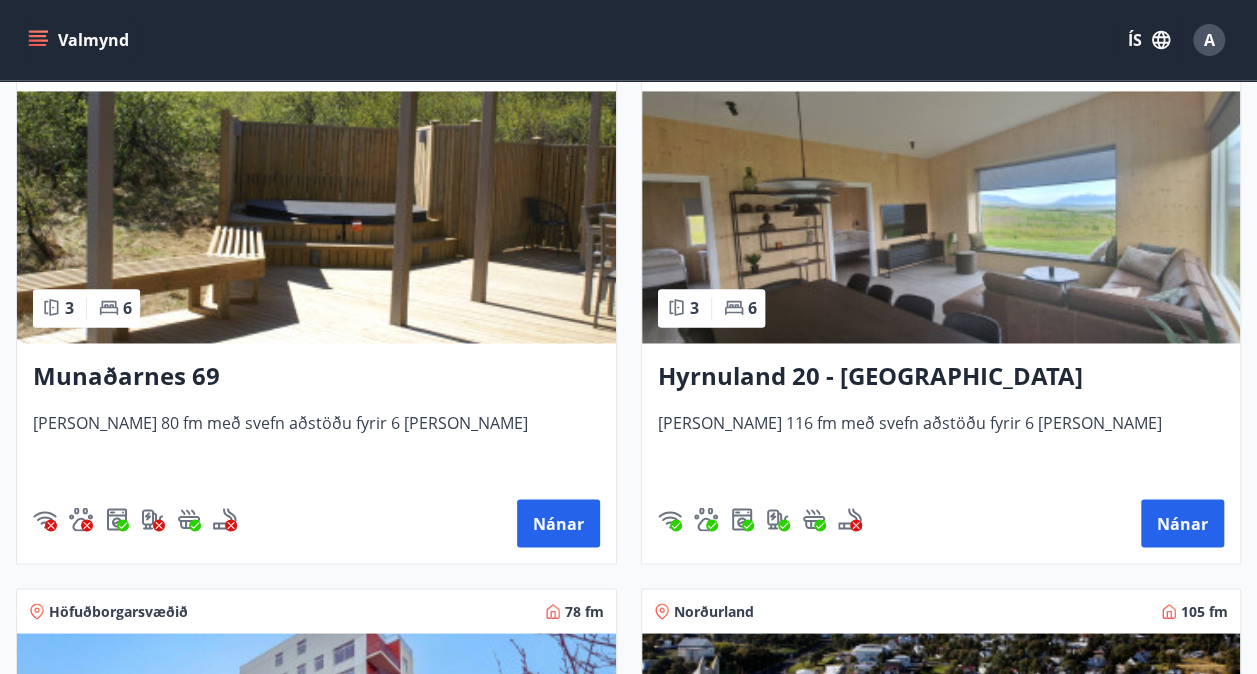 scroll, scrollTop: 1460, scrollLeft: 0, axis: vertical 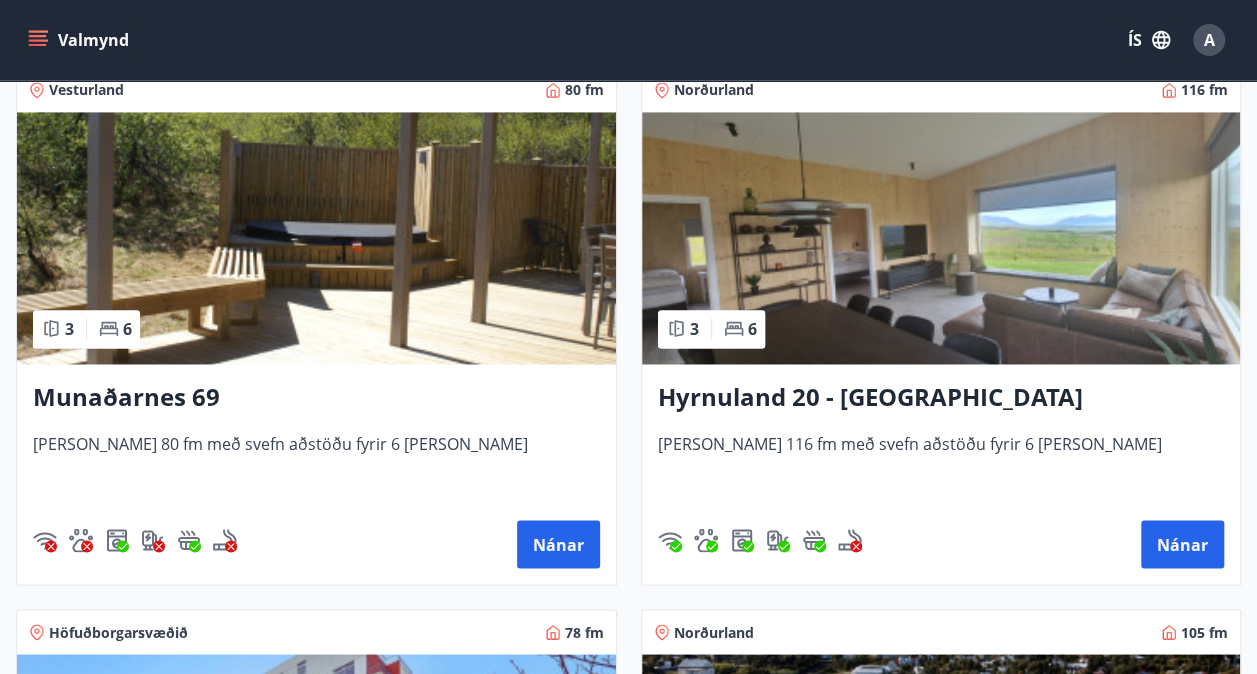 click at bounding box center [941, 238] 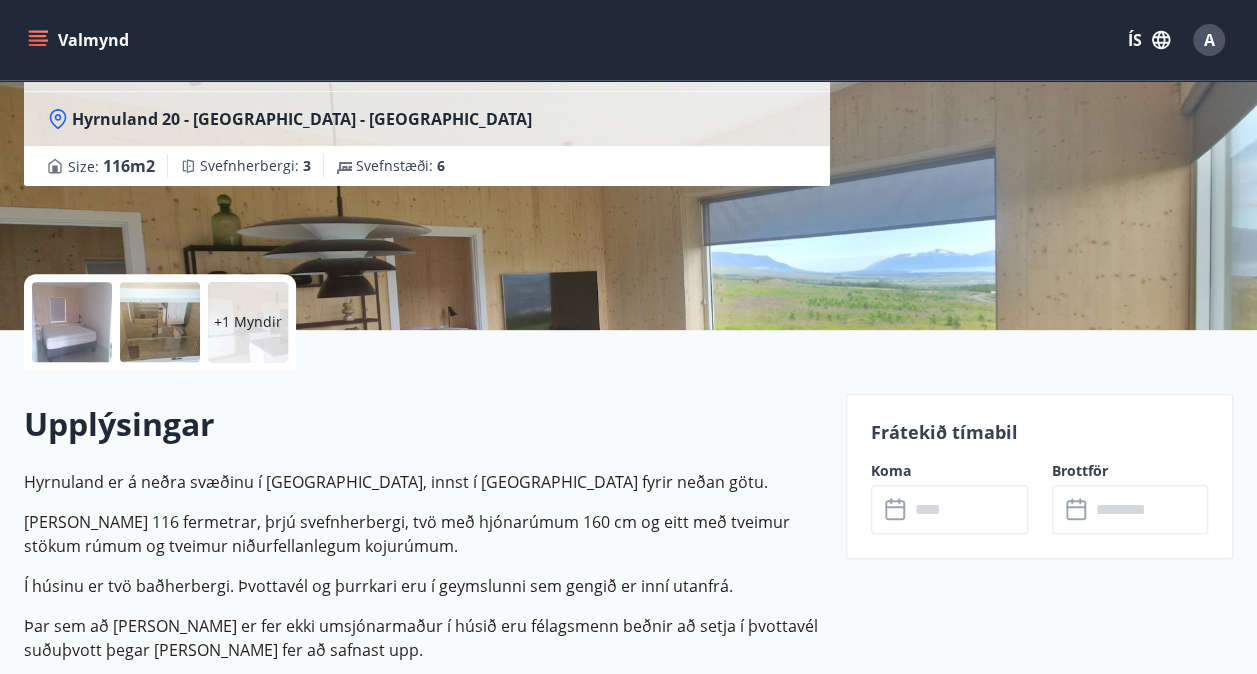 scroll, scrollTop: 274, scrollLeft: 0, axis: vertical 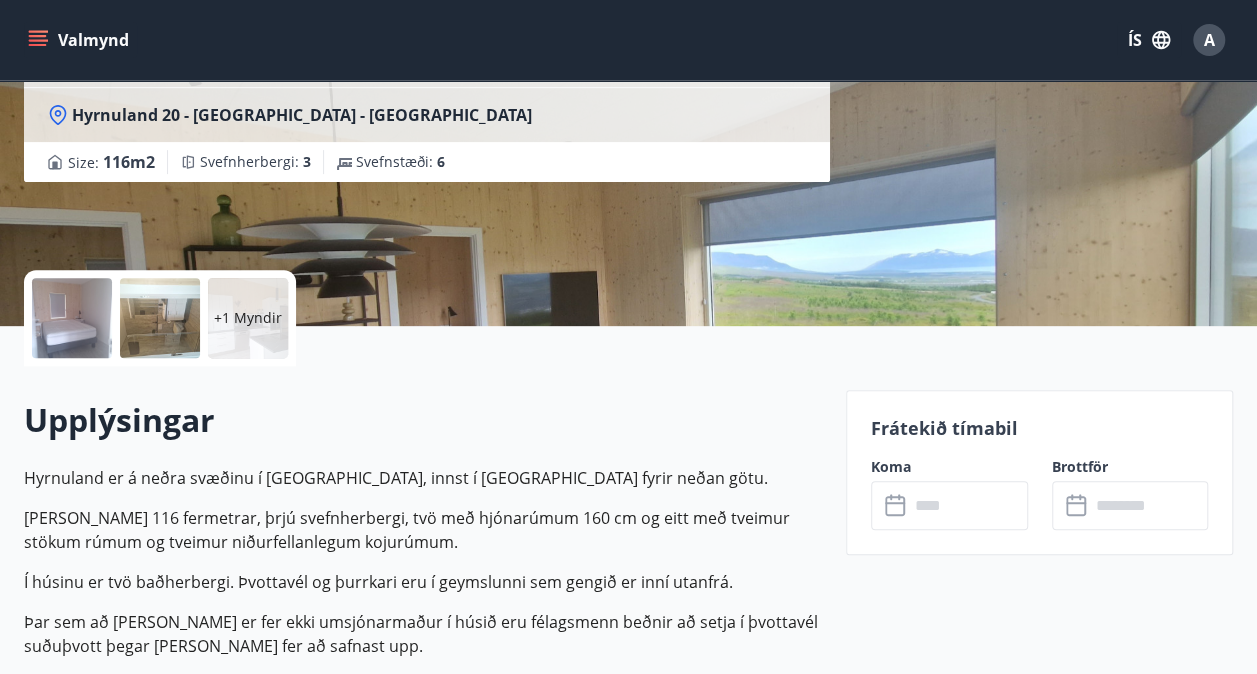click 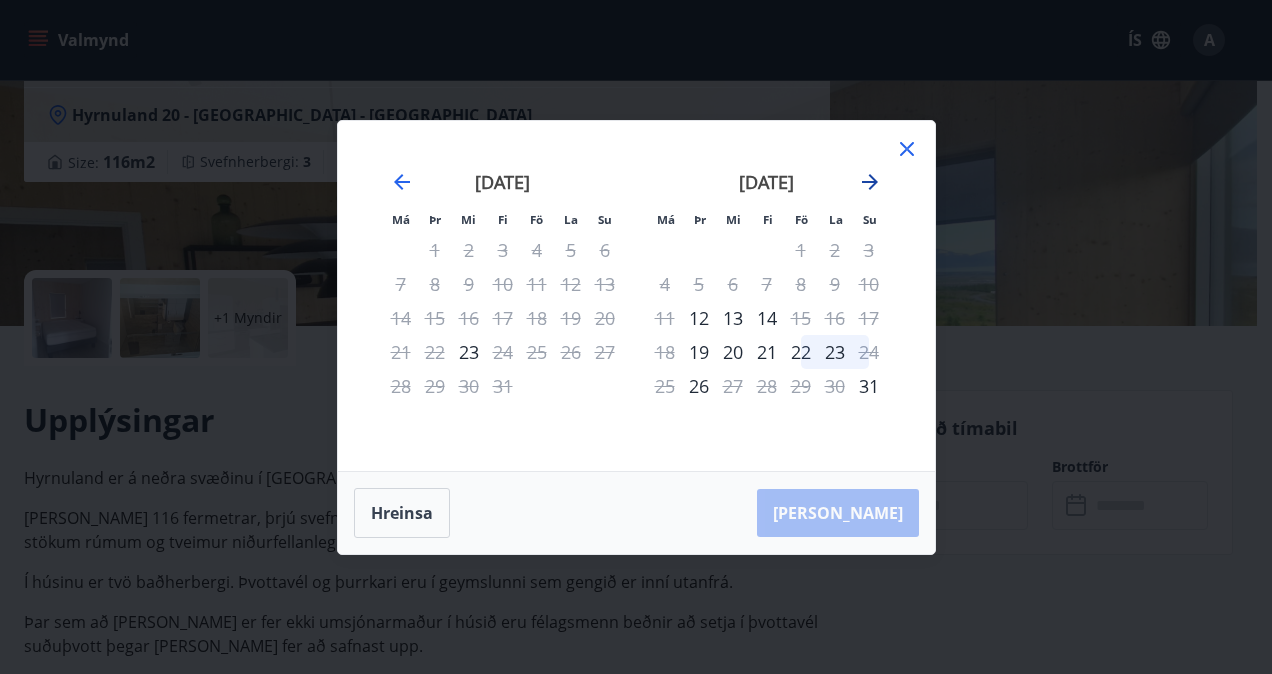 click 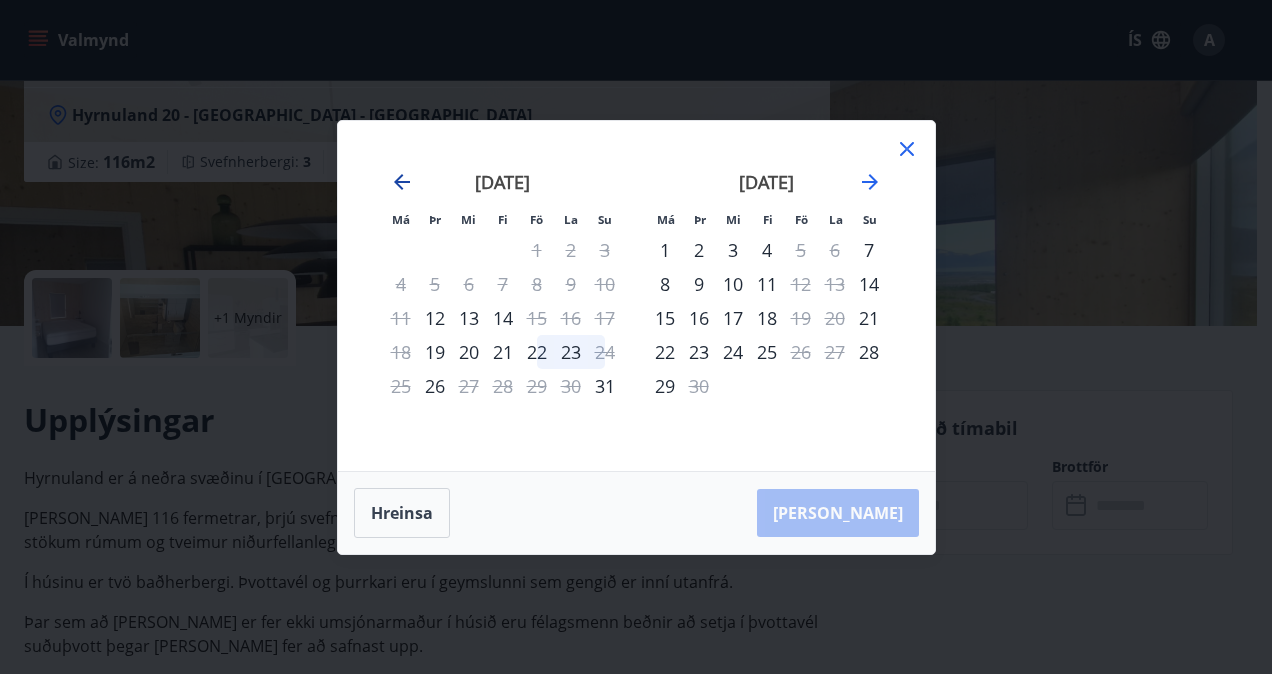 click 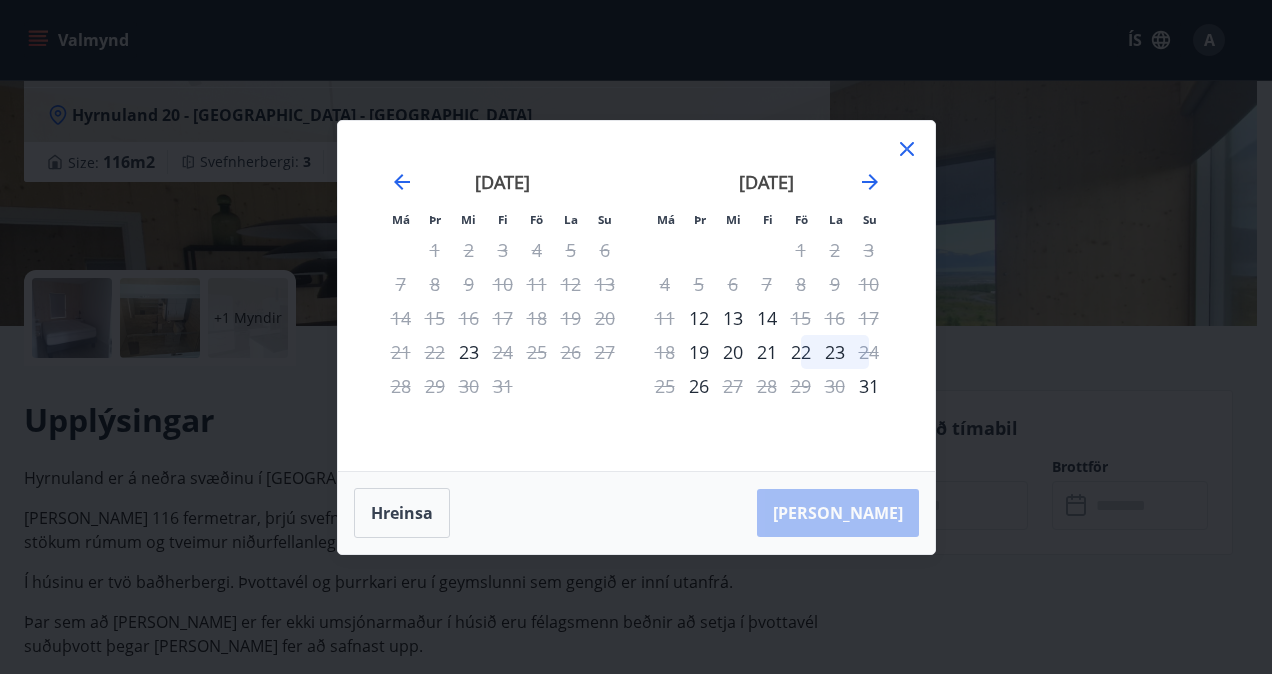 click 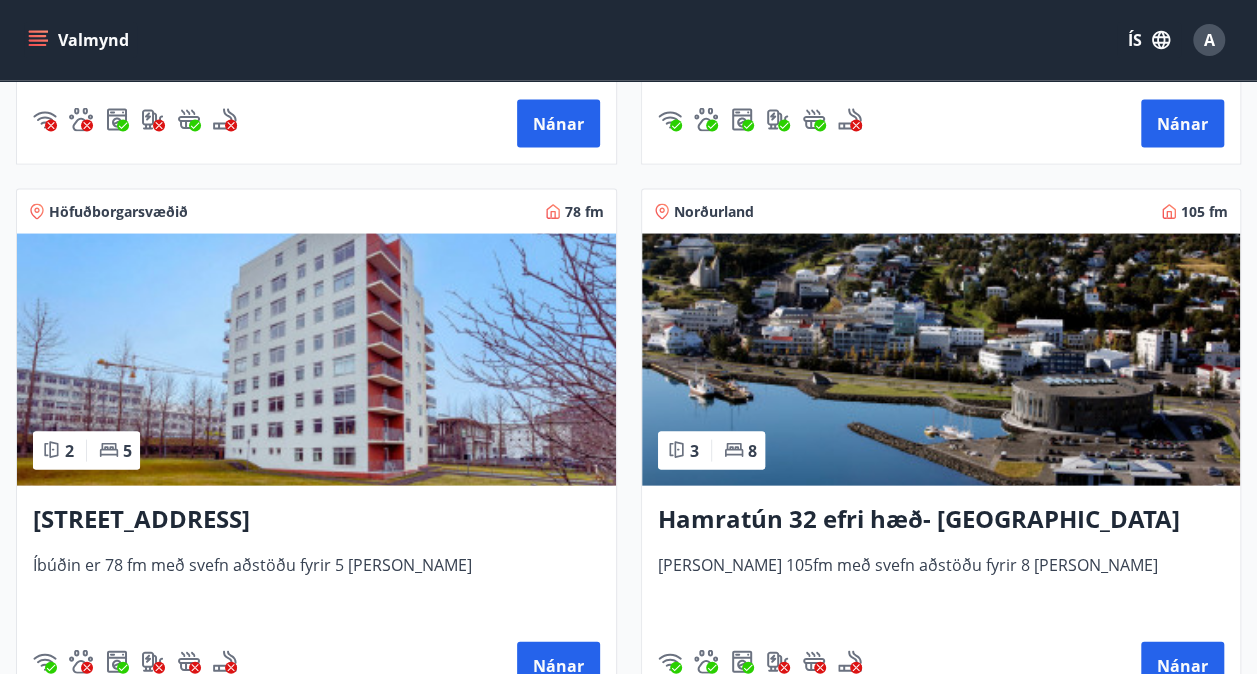 scroll, scrollTop: 1882, scrollLeft: 0, axis: vertical 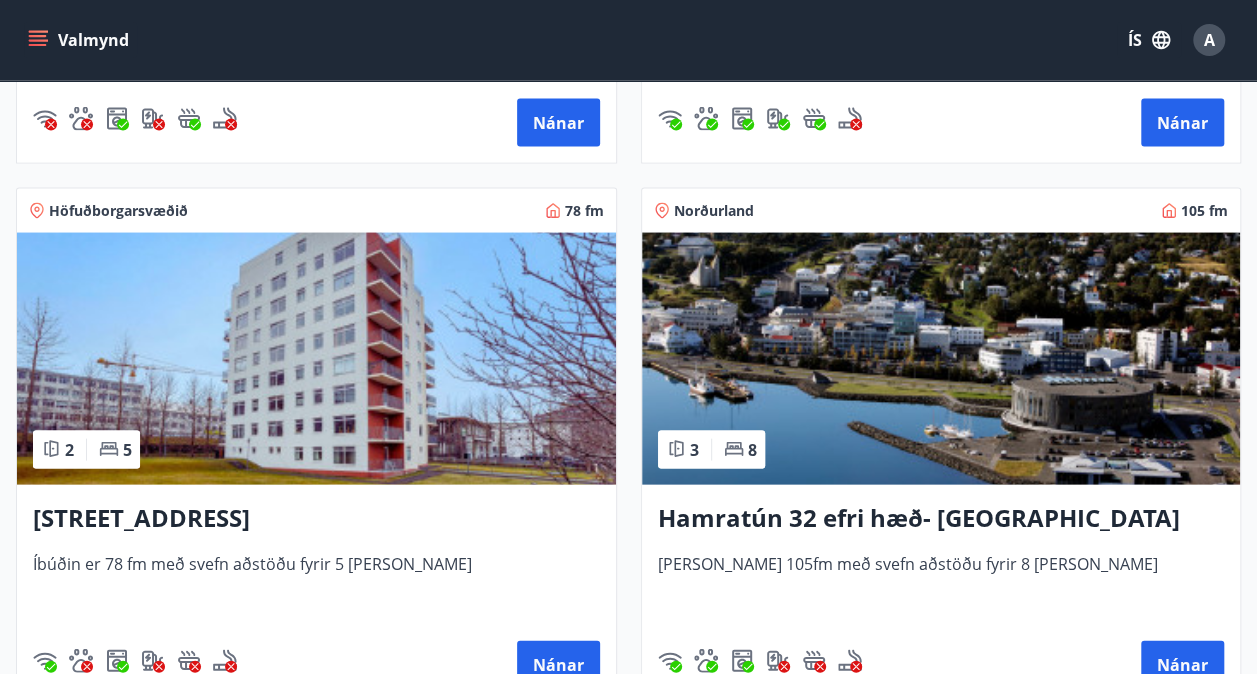 click at bounding box center [941, 358] 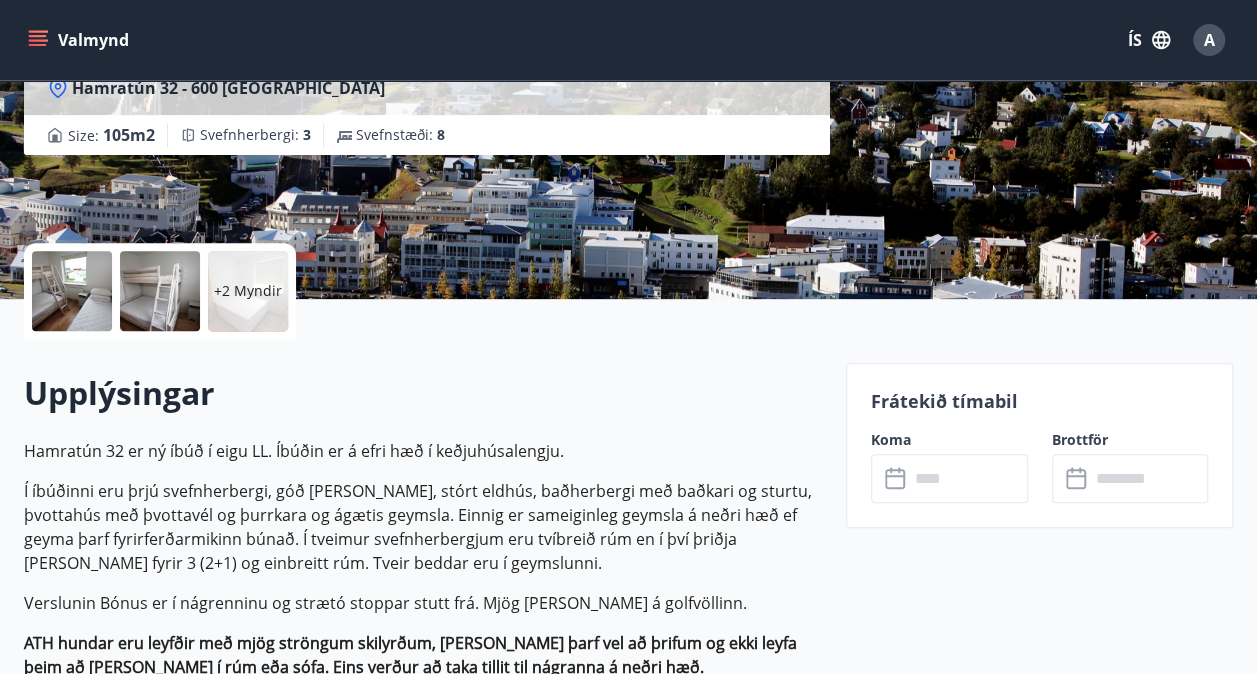 scroll, scrollTop: 302, scrollLeft: 0, axis: vertical 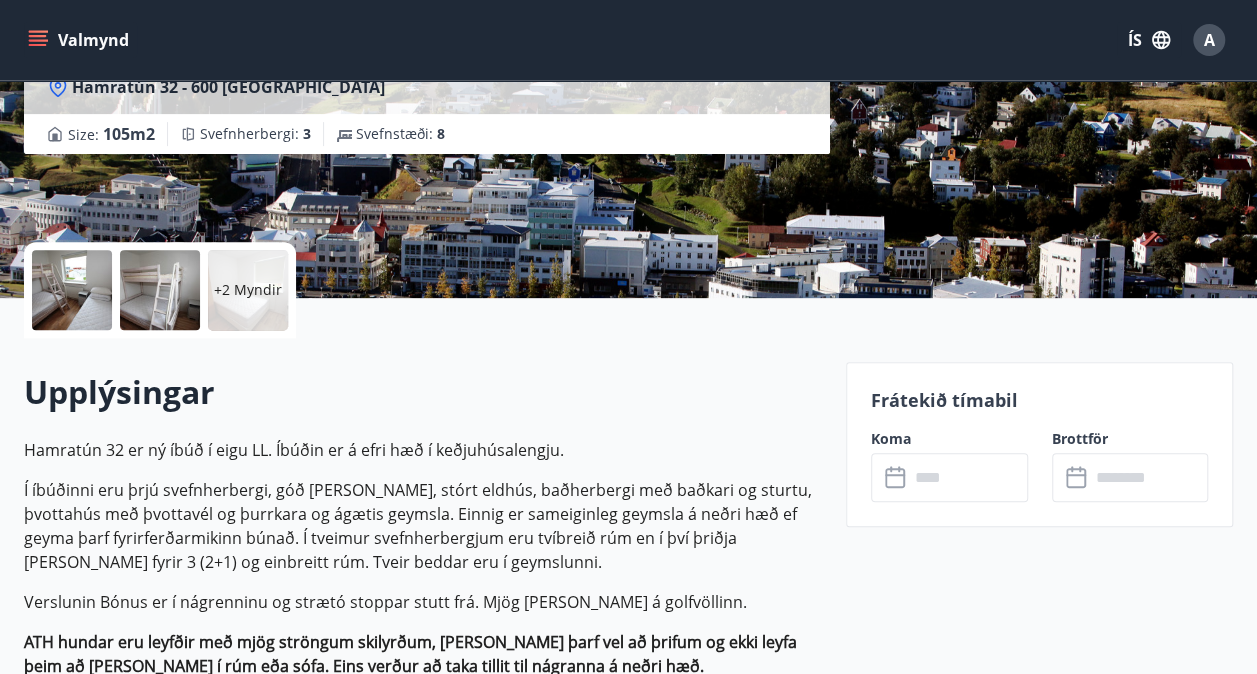 click 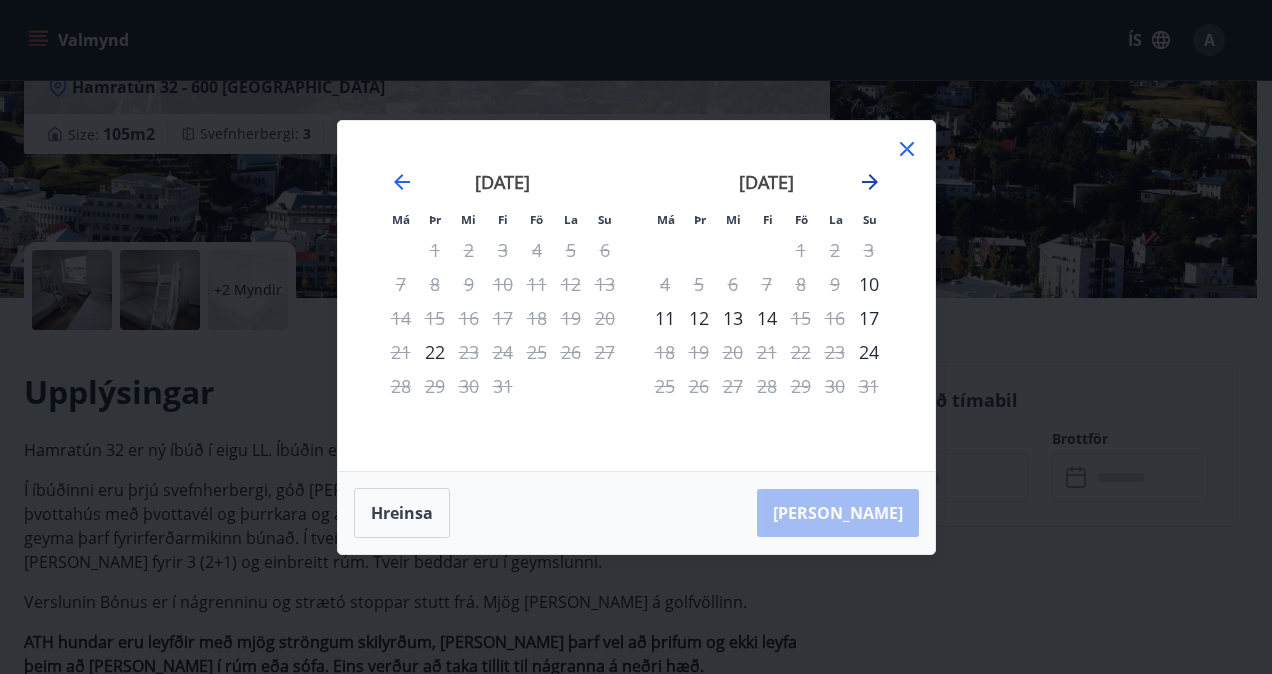 click 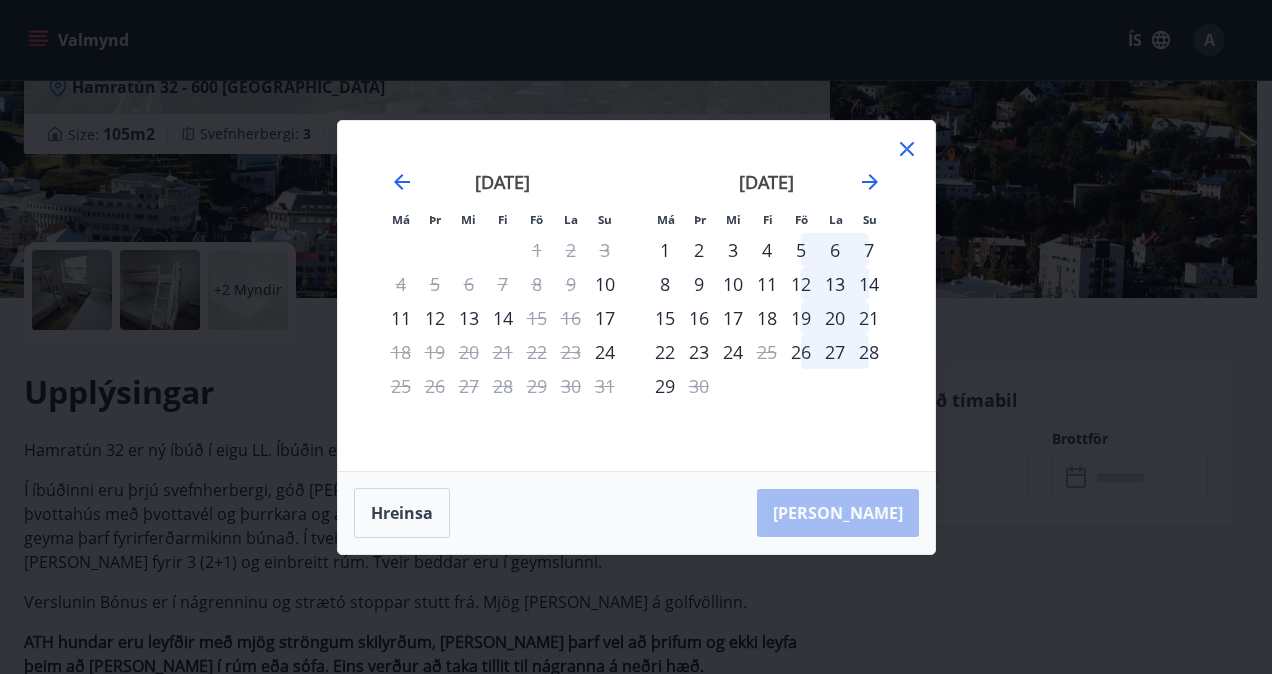 click 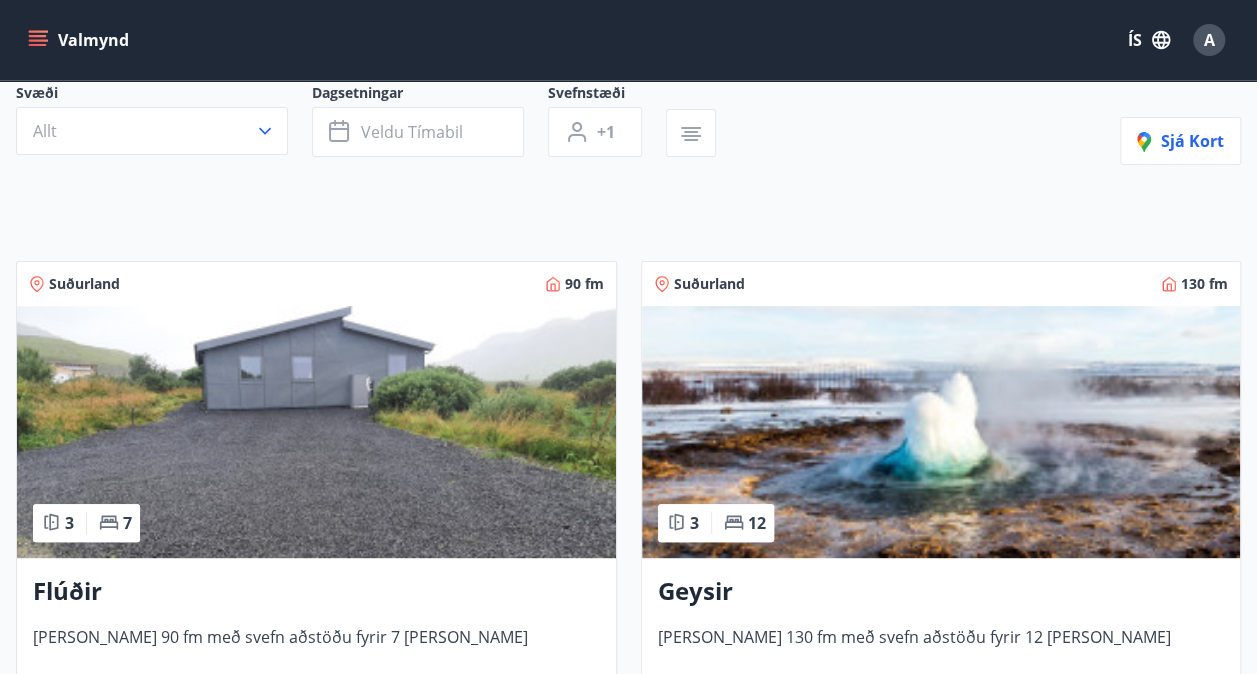 scroll, scrollTop: 230, scrollLeft: 0, axis: vertical 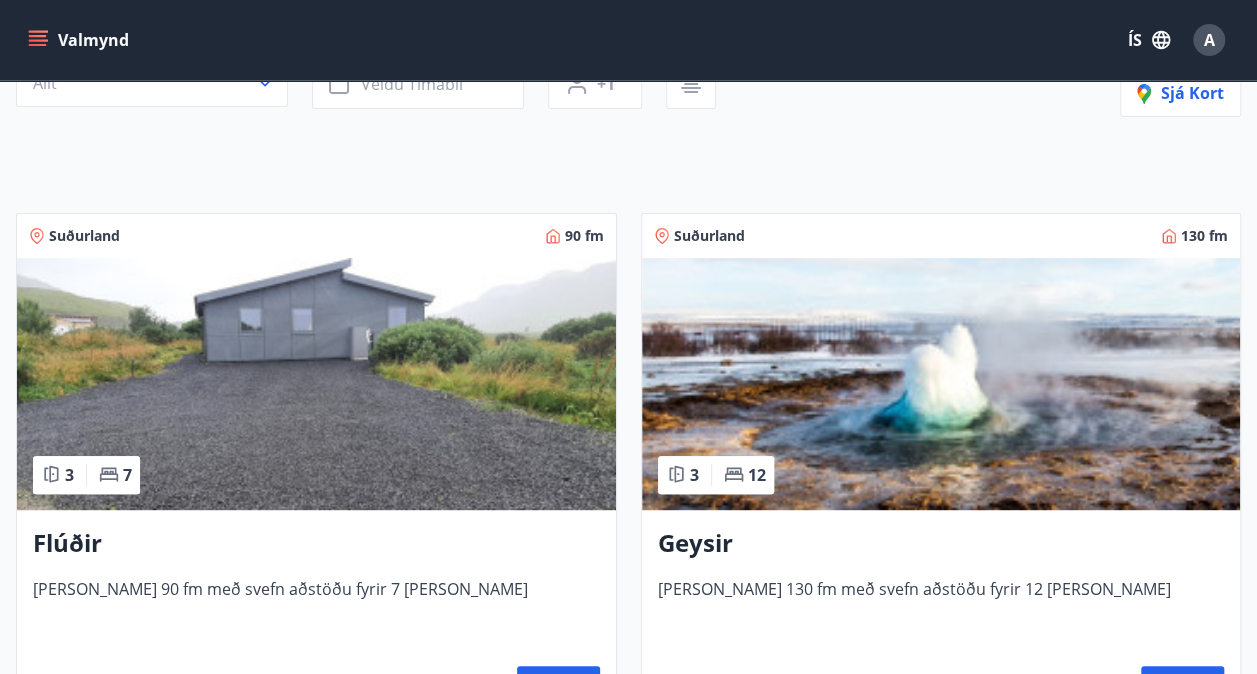 click at bounding box center (941, 384) 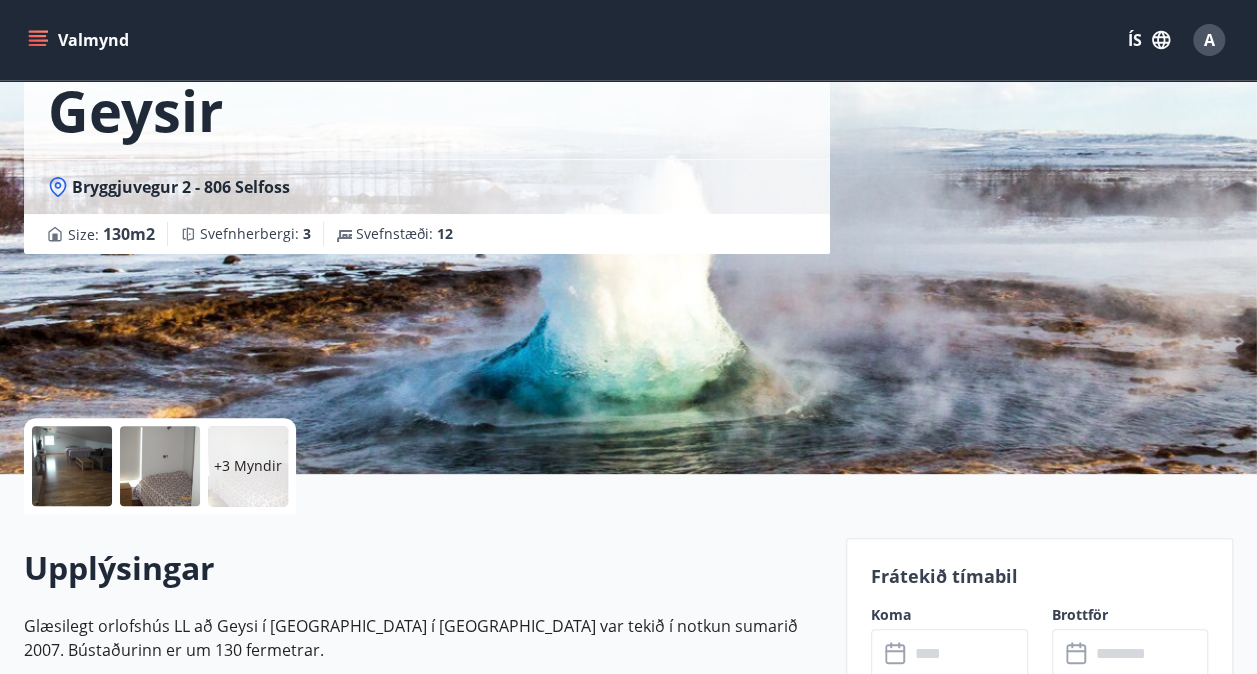 scroll, scrollTop: 180, scrollLeft: 0, axis: vertical 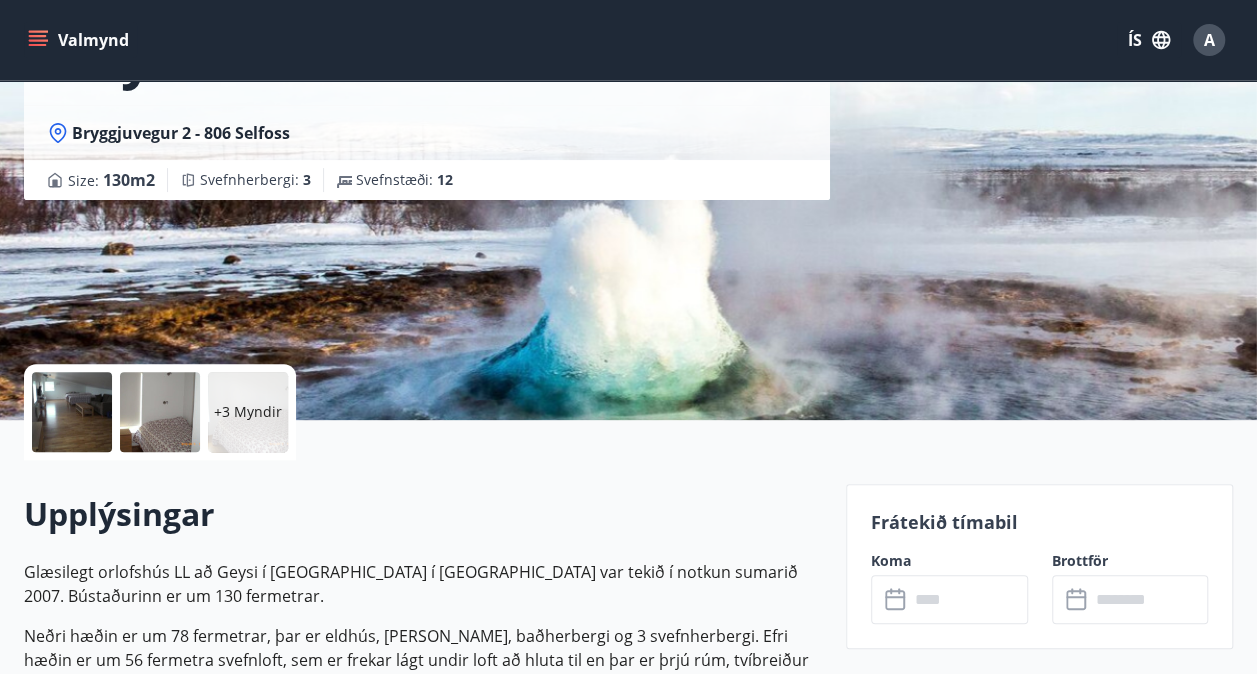 click 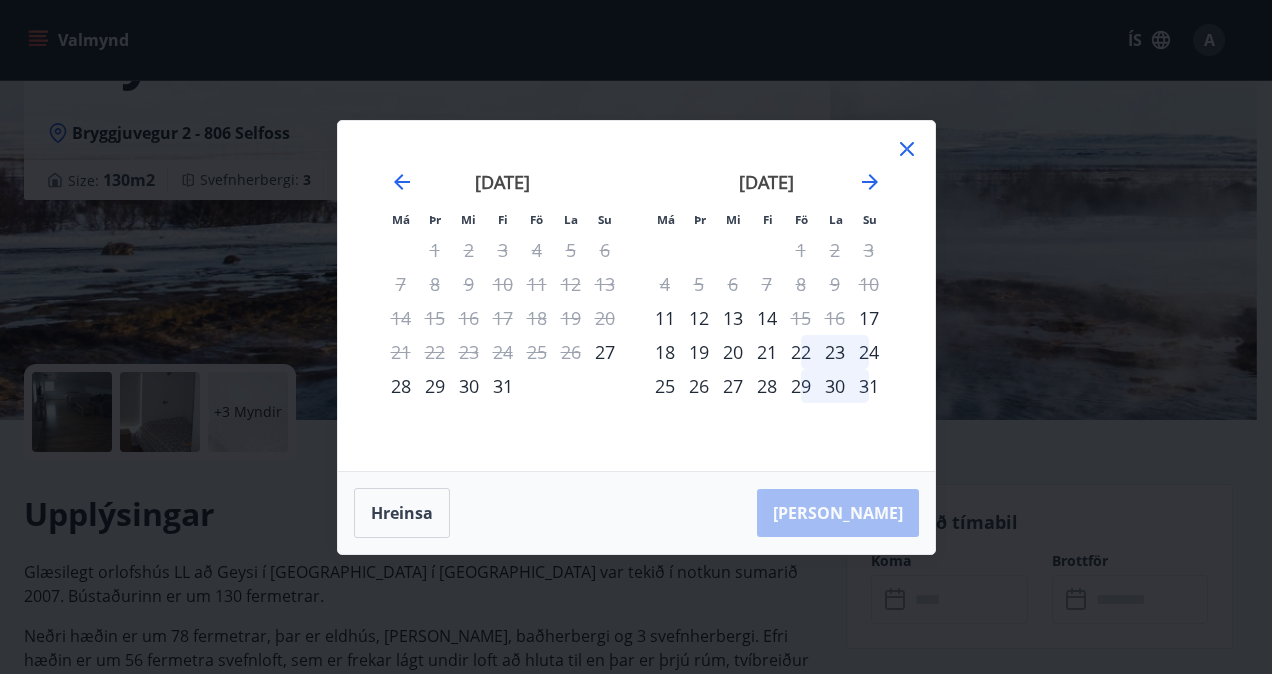 click 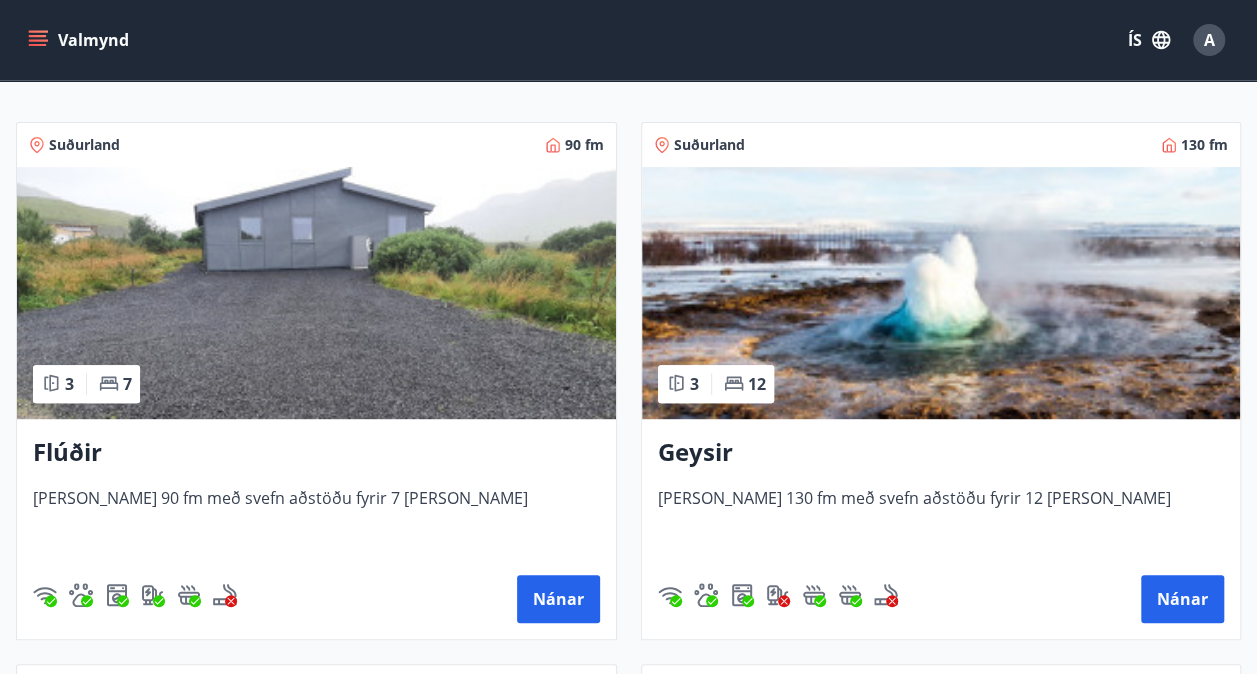 scroll, scrollTop: 325, scrollLeft: 0, axis: vertical 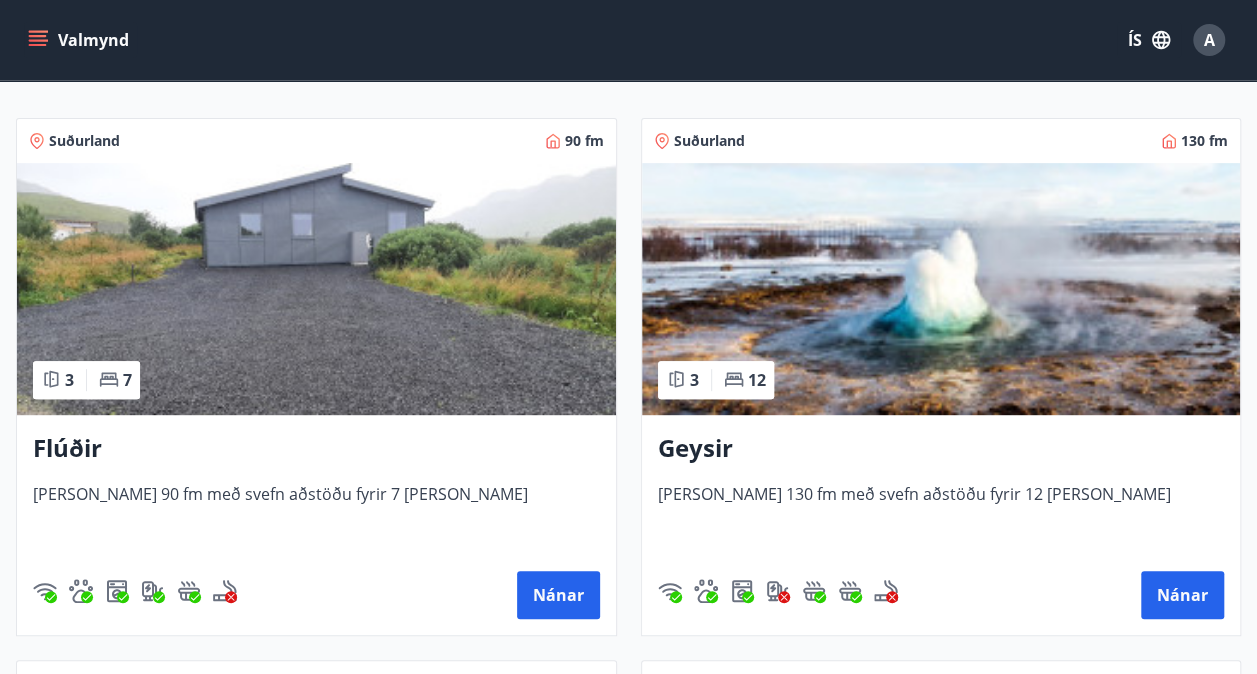 click at bounding box center (316, 289) 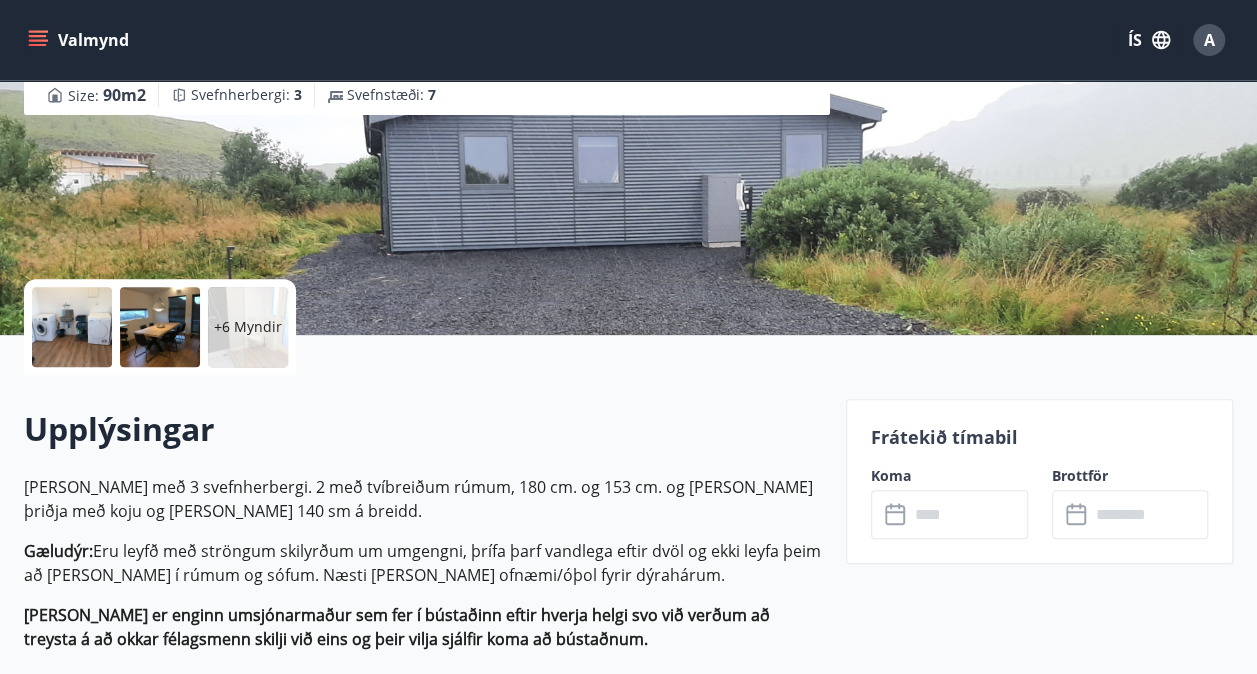 scroll, scrollTop: 266, scrollLeft: 0, axis: vertical 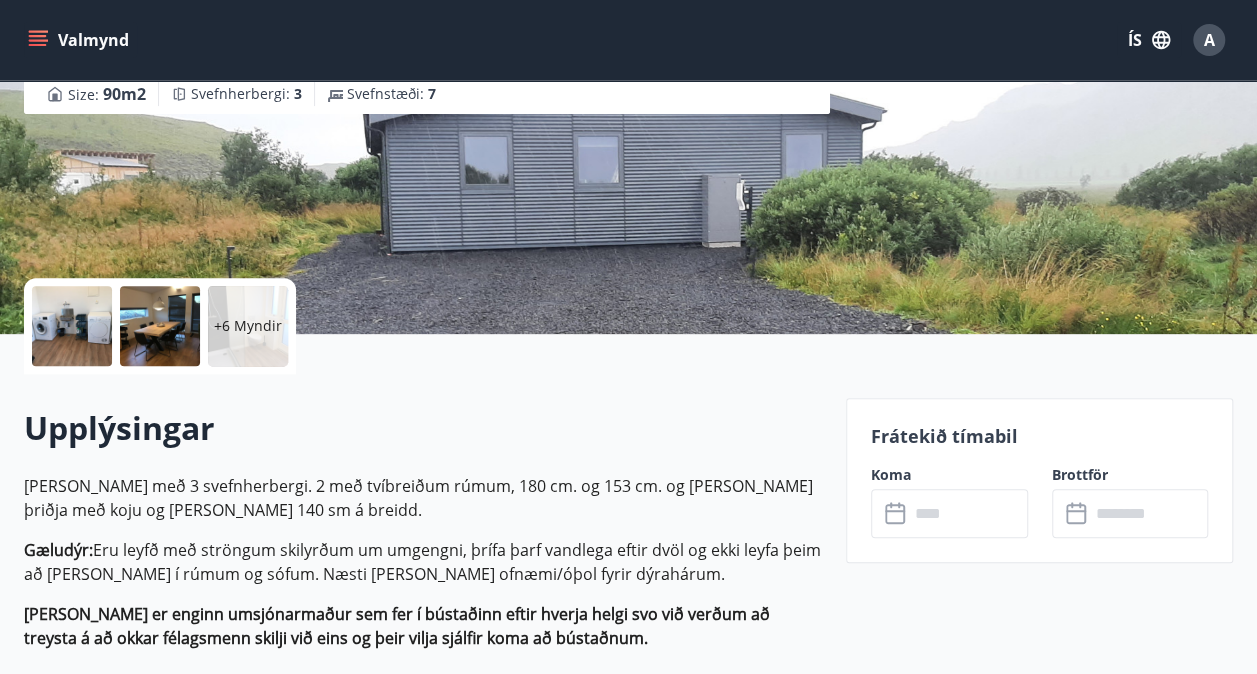 click 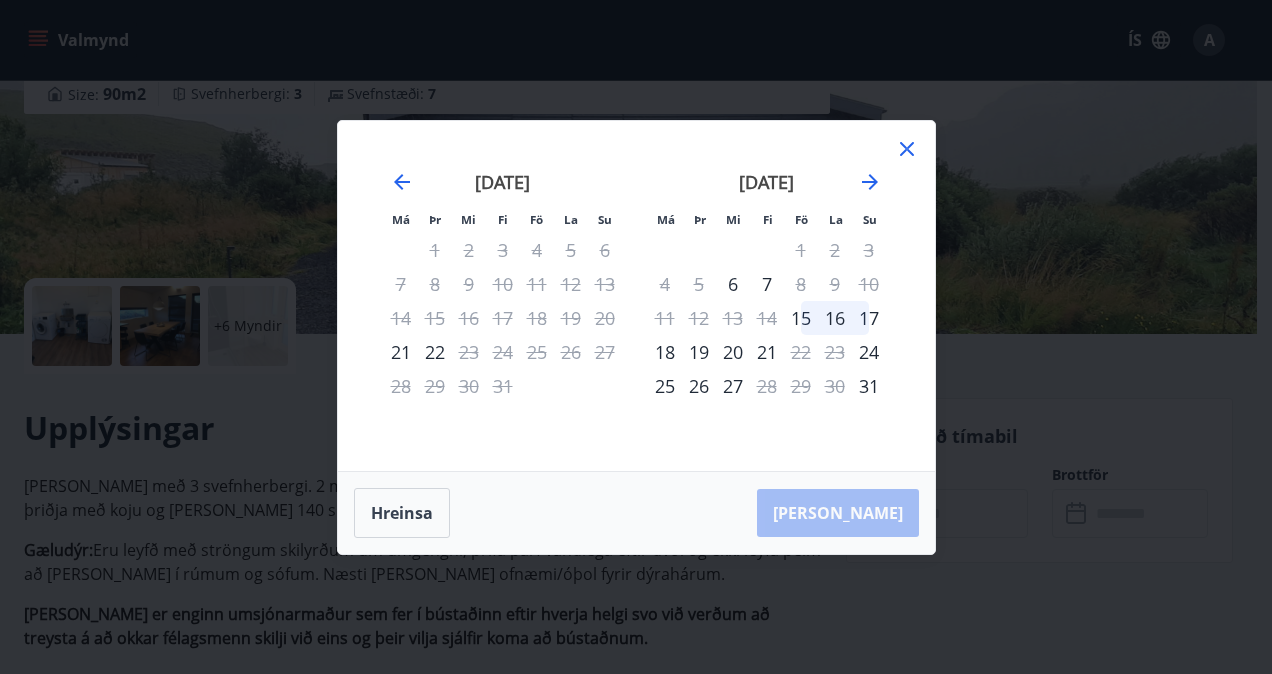 click 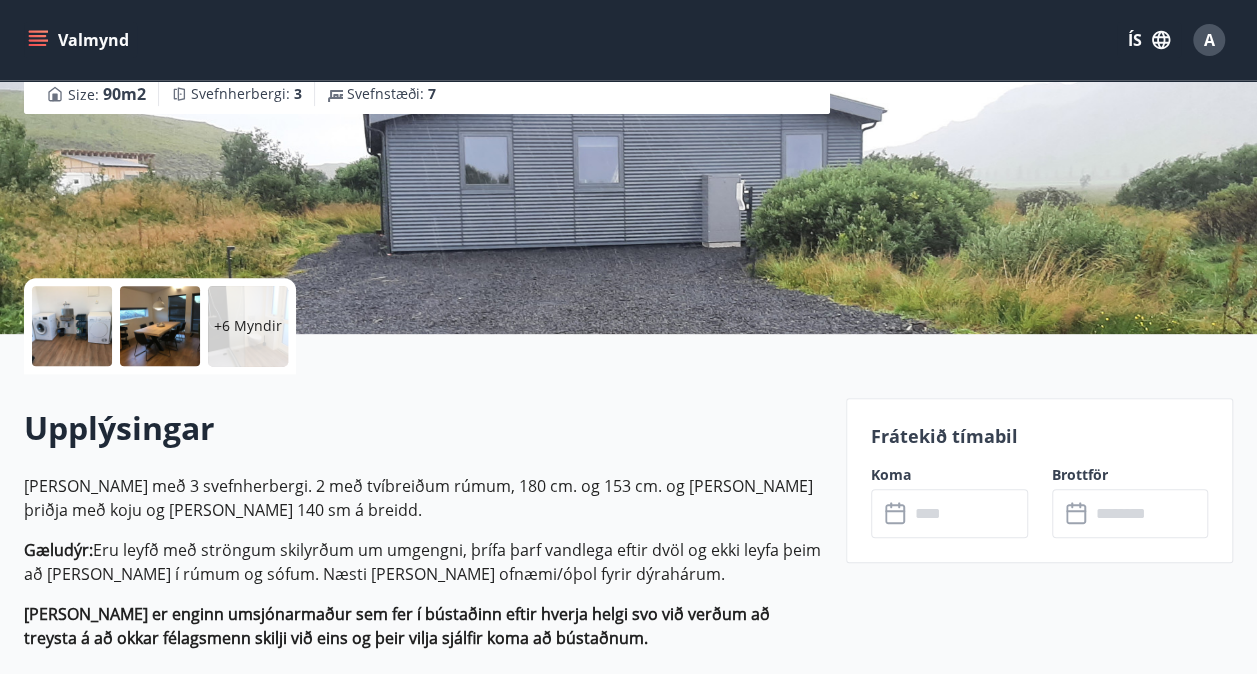 scroll, scrollTop: 17, scrollLeft: 0, axis: vertical 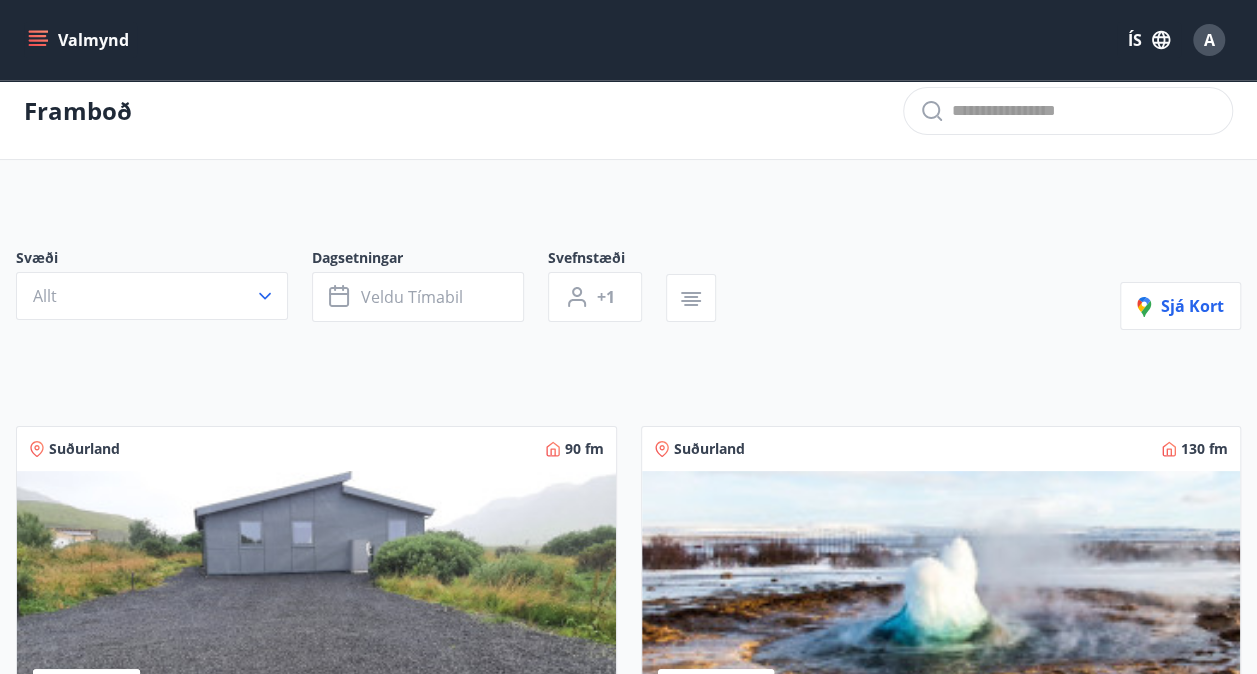 click at bounding box center [941, 597] 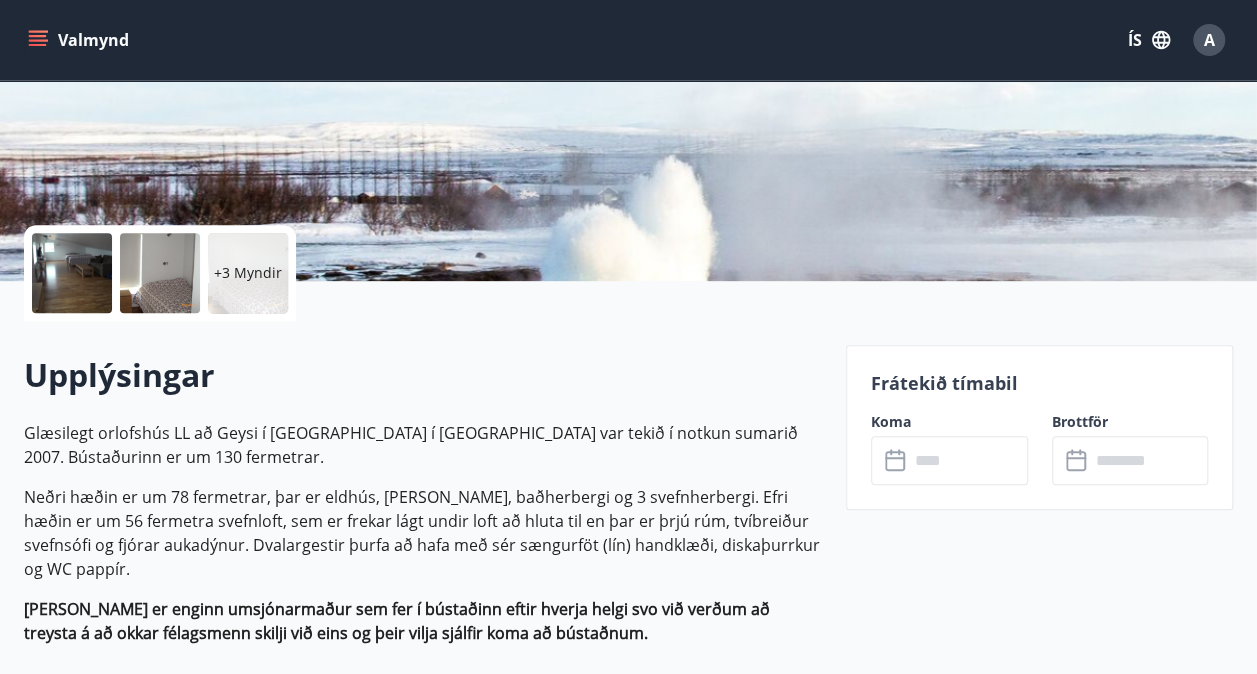 scroll, scrollTop: 321, scrollLeft: 0, axis: vertical 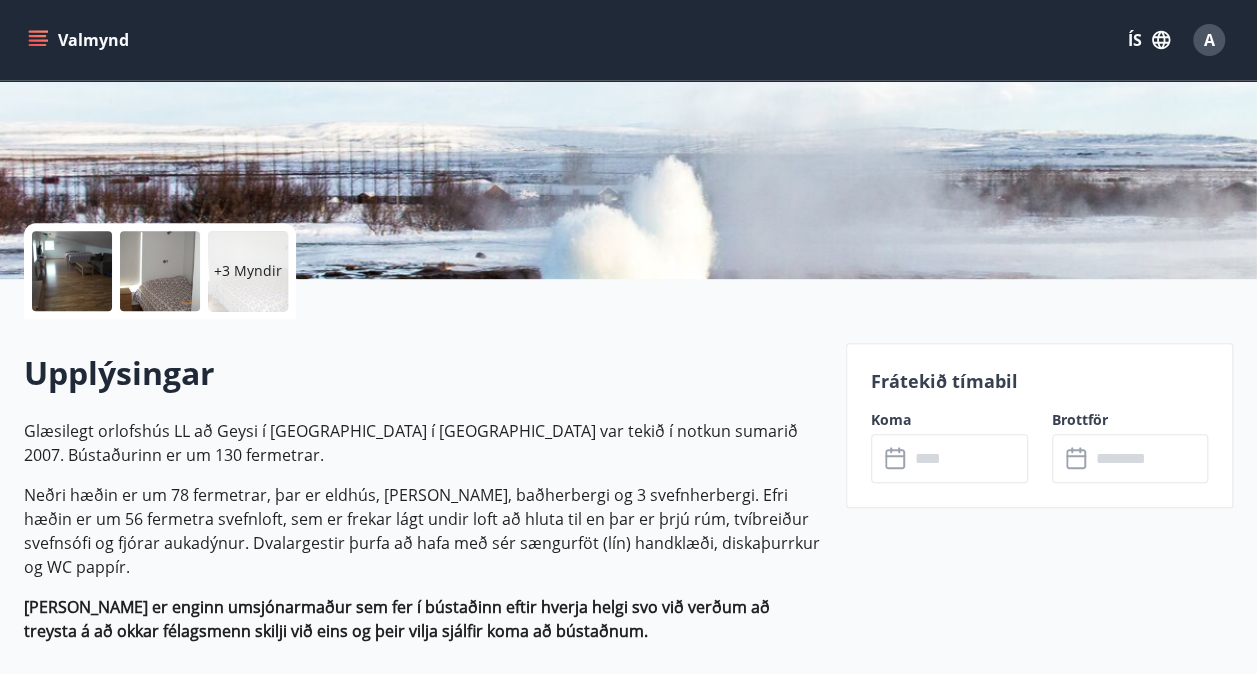 click 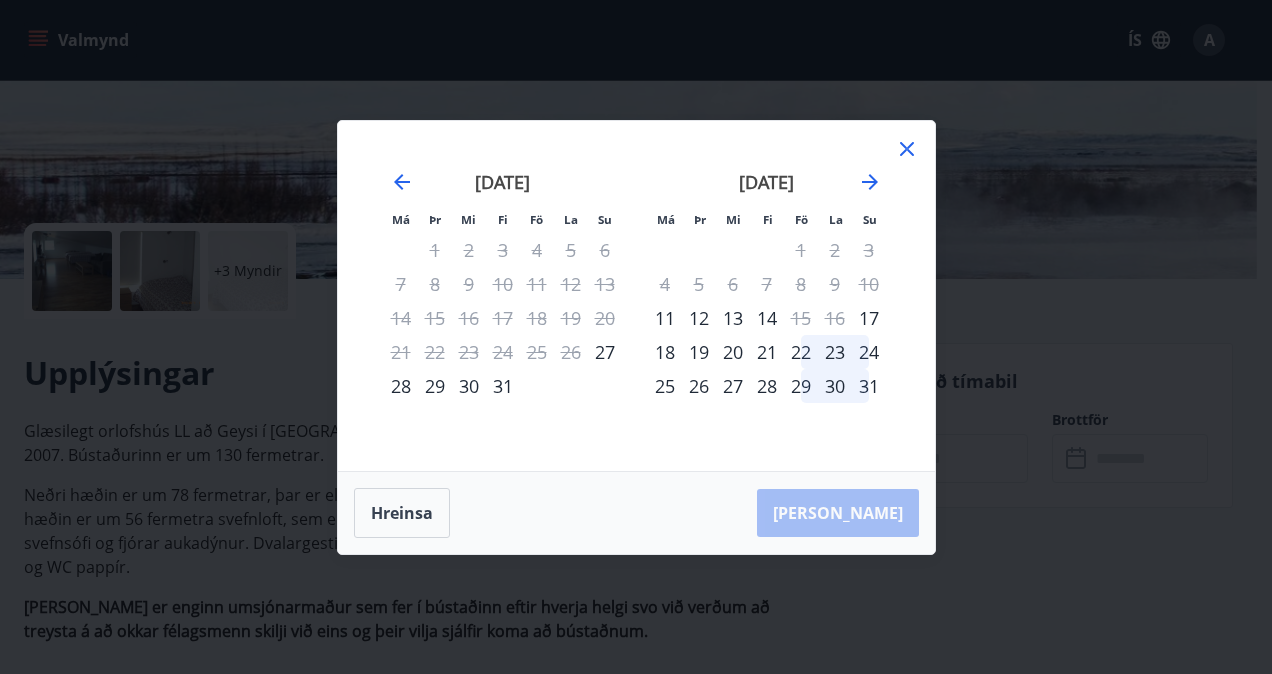 click 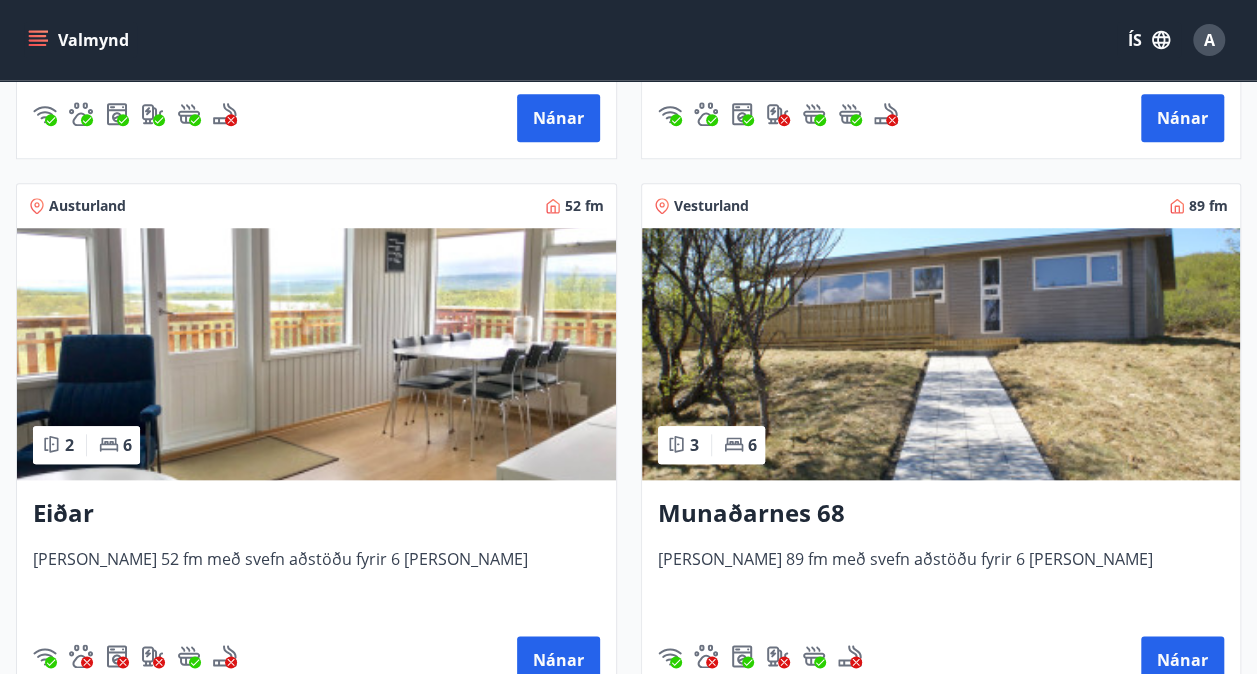 scroll, scrollTop: 804, scrollLeft: 0, axis: vertical 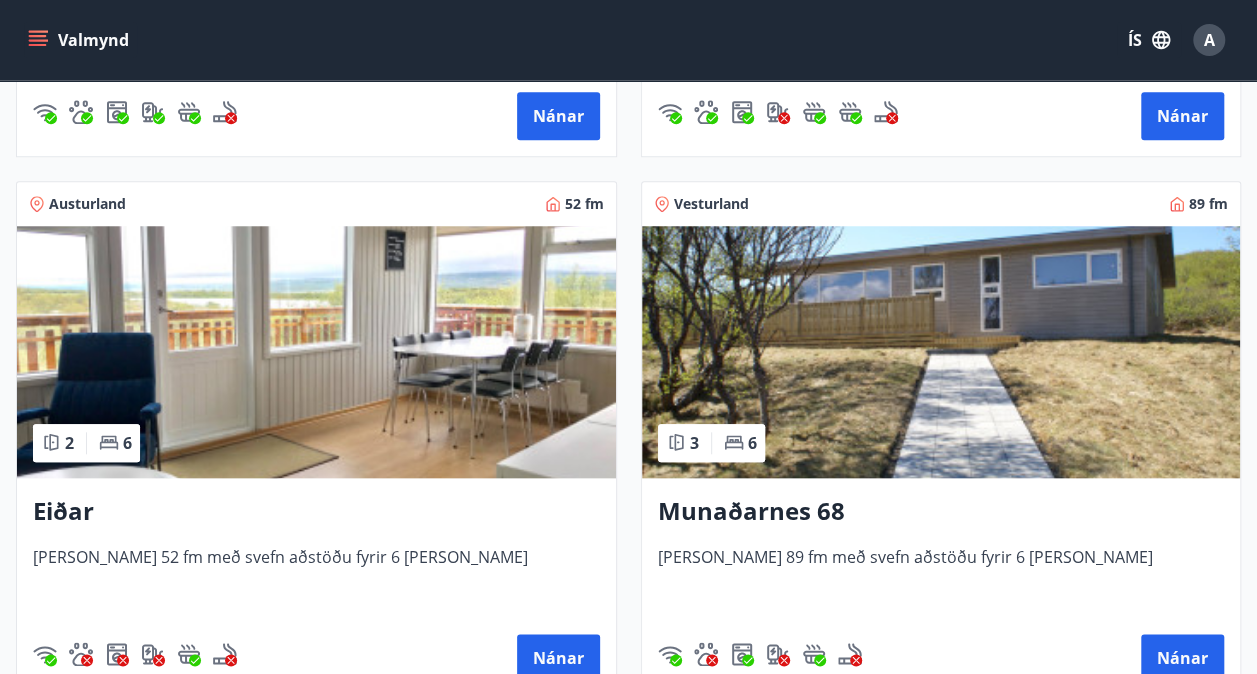 click at bounding box center [941, 352] 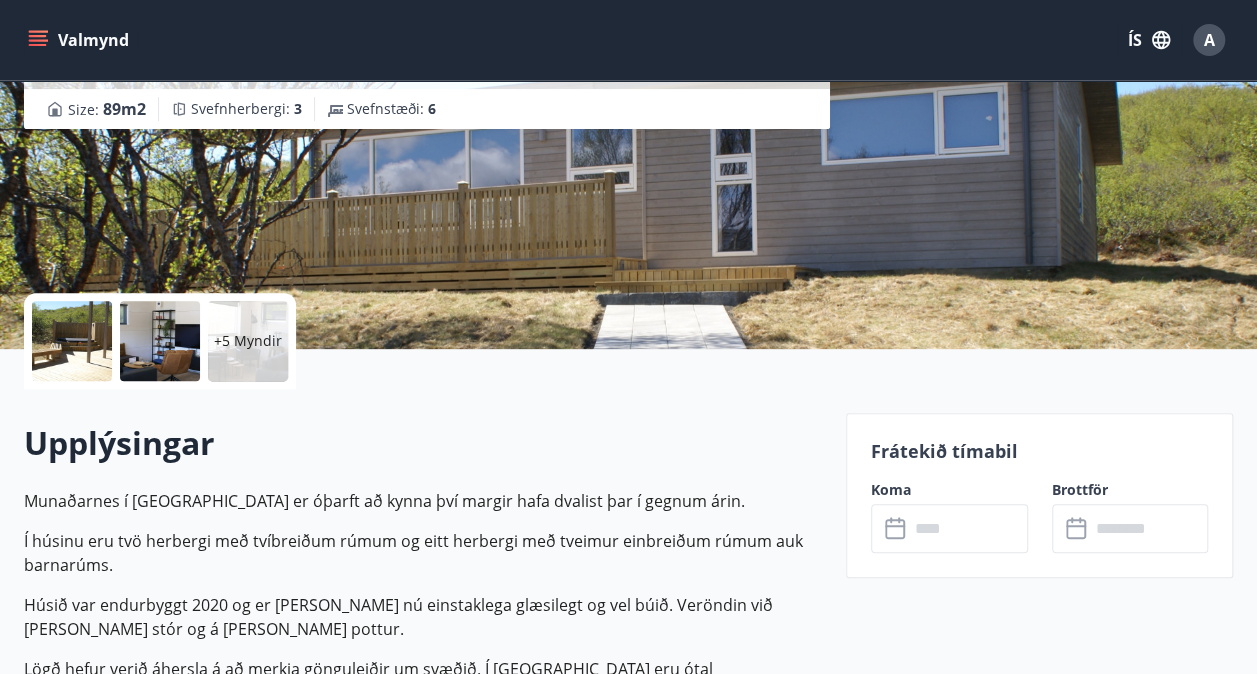 scroll, scrollTop: 324, scrollLeft: 0, axis: vertical 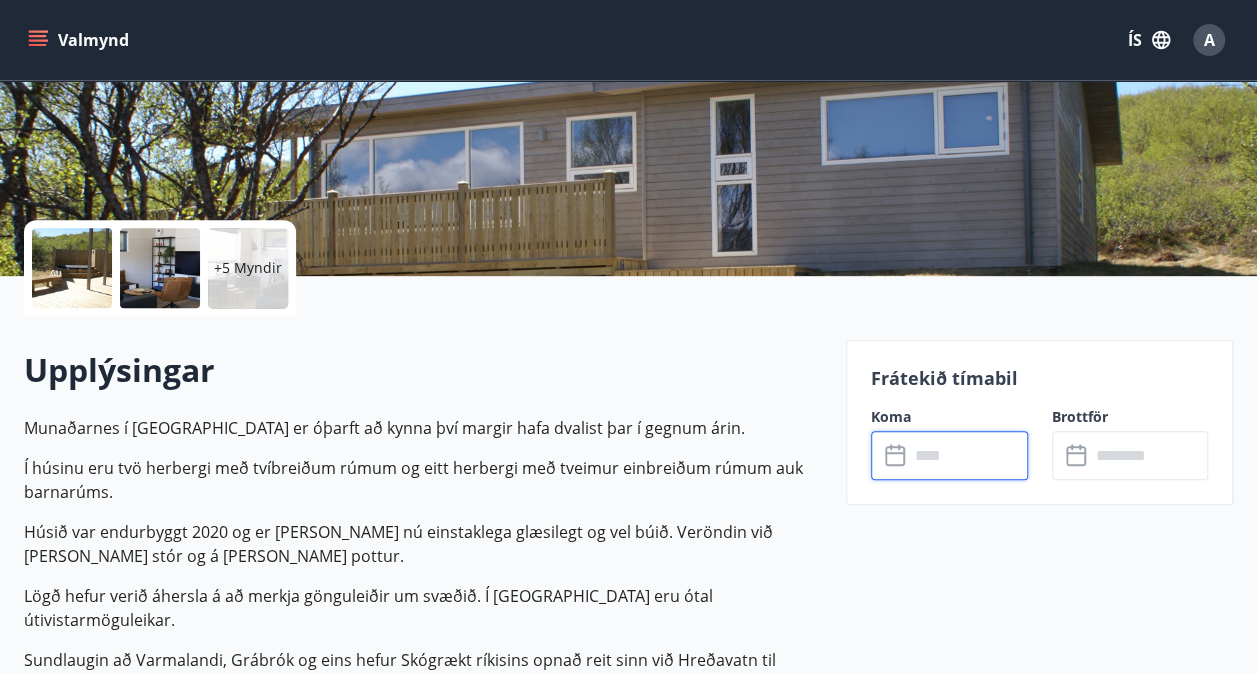 click at bounding box center [968, 455] 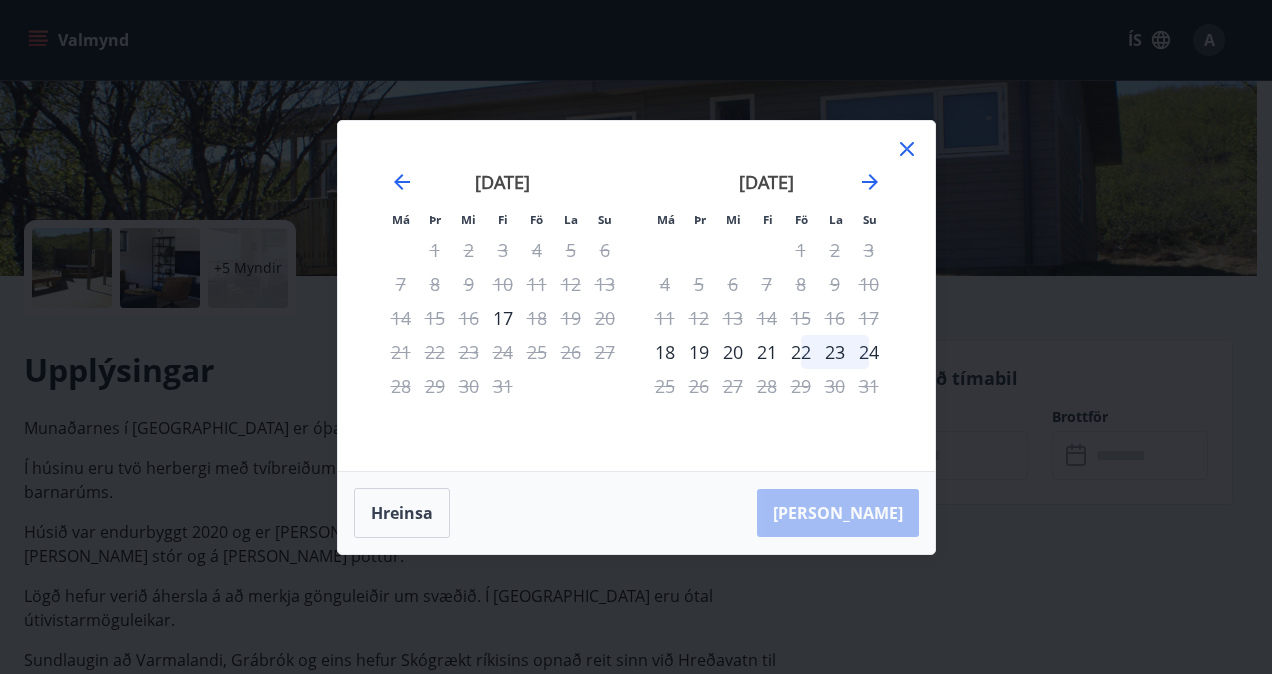 click 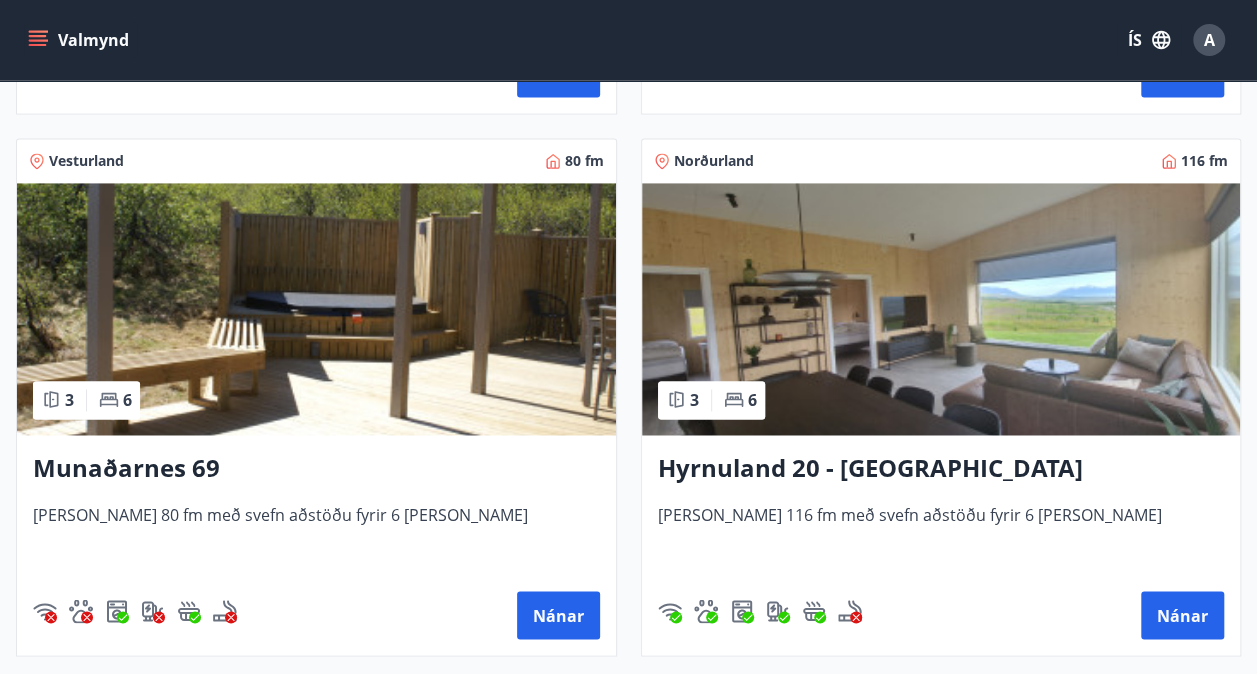 scroll, scrollTop: 1401, scrollLeft: 0, axis: vertical 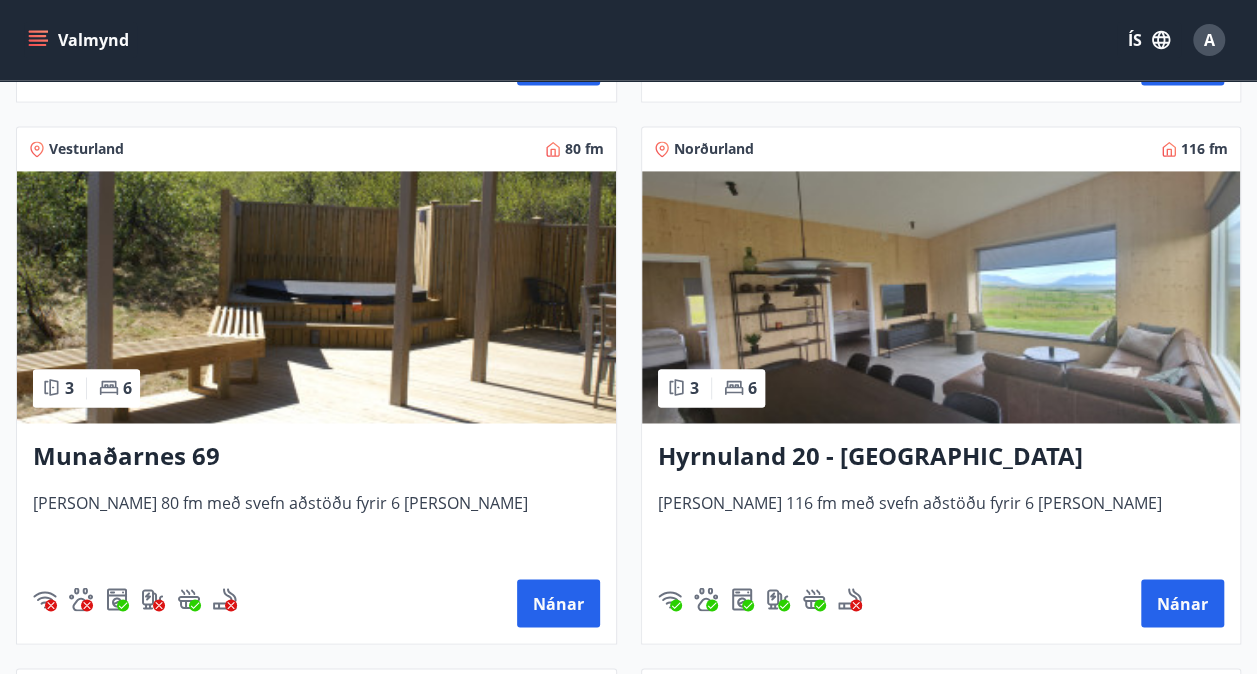 click at bounding box center [316, 297] 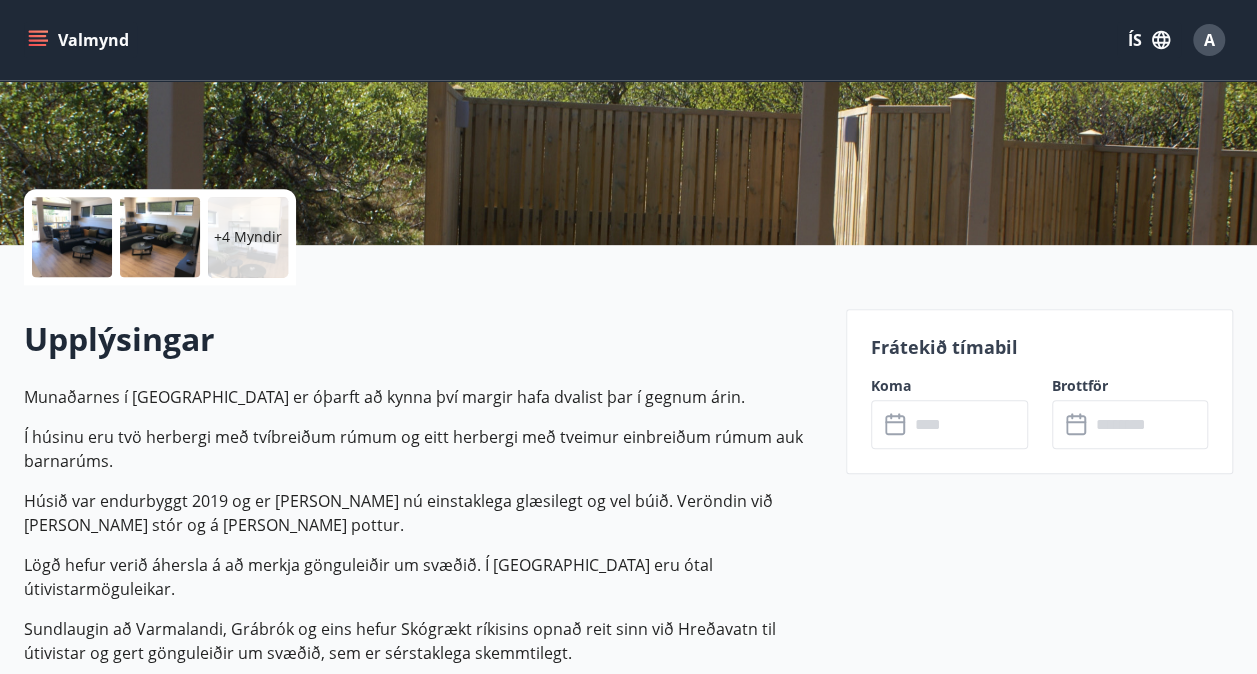 scroll, scrollTop: 357, scrollLeft: 0, axis: vertical 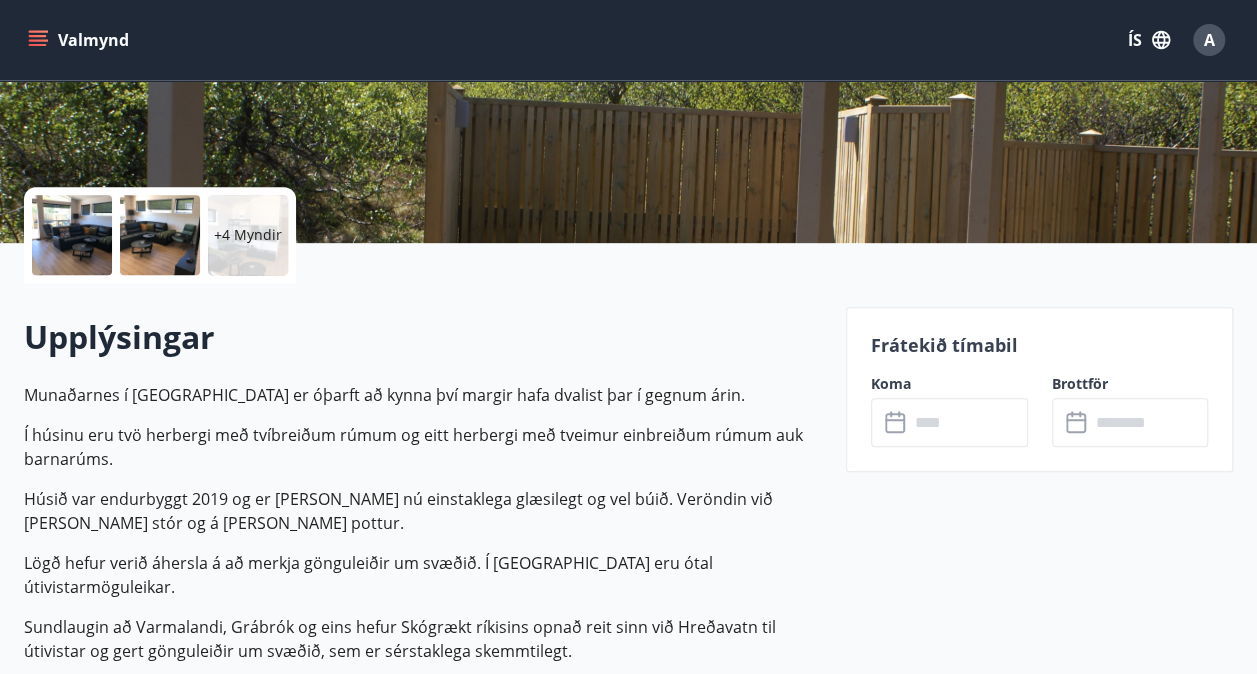 click 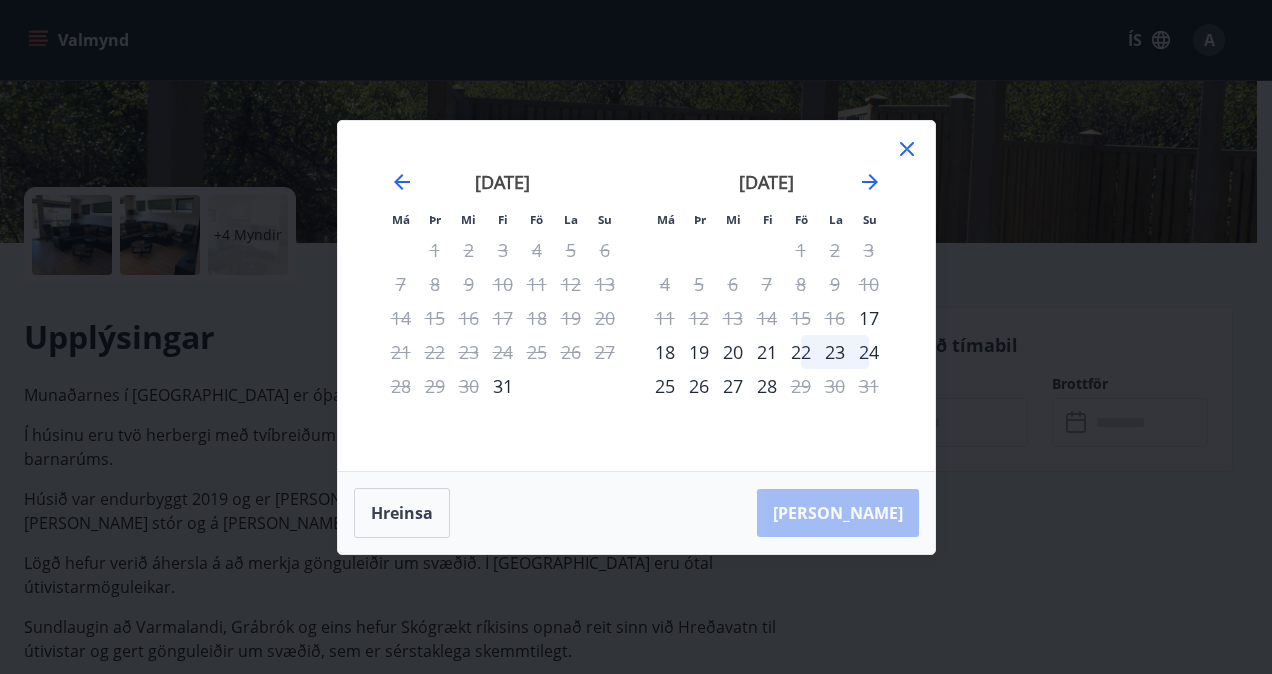 click 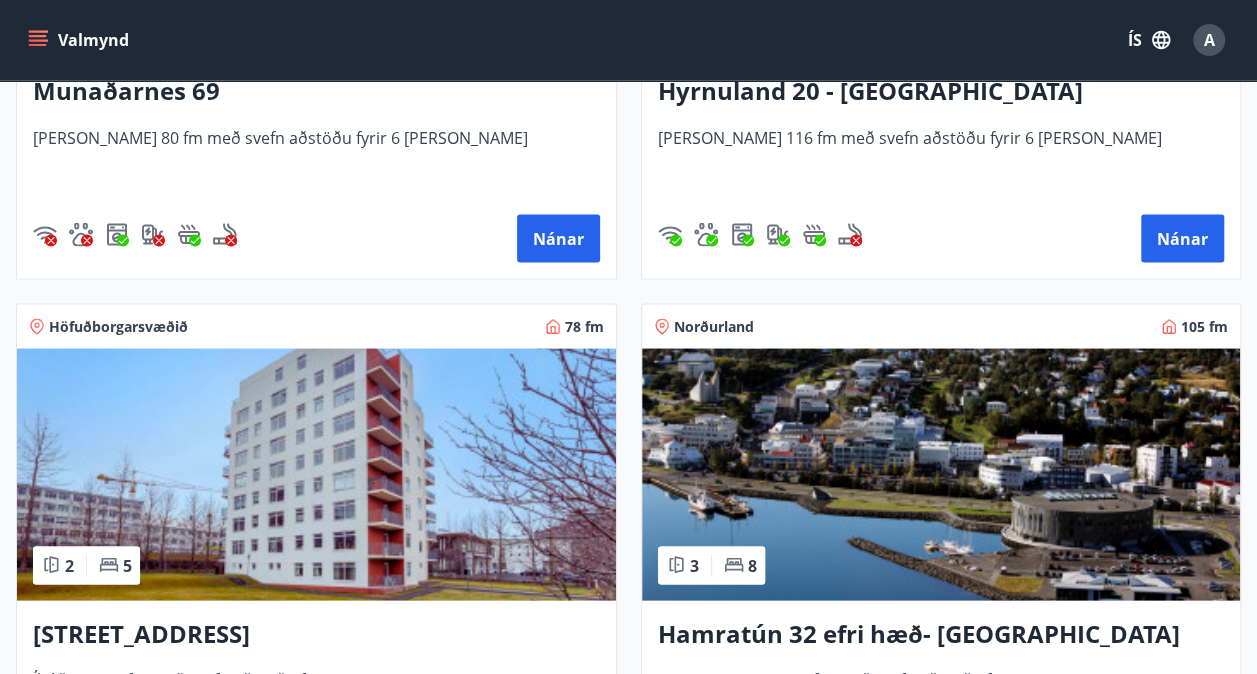 scroll, scrollTop: 1770, scrollLeft: 0, axis: vertical 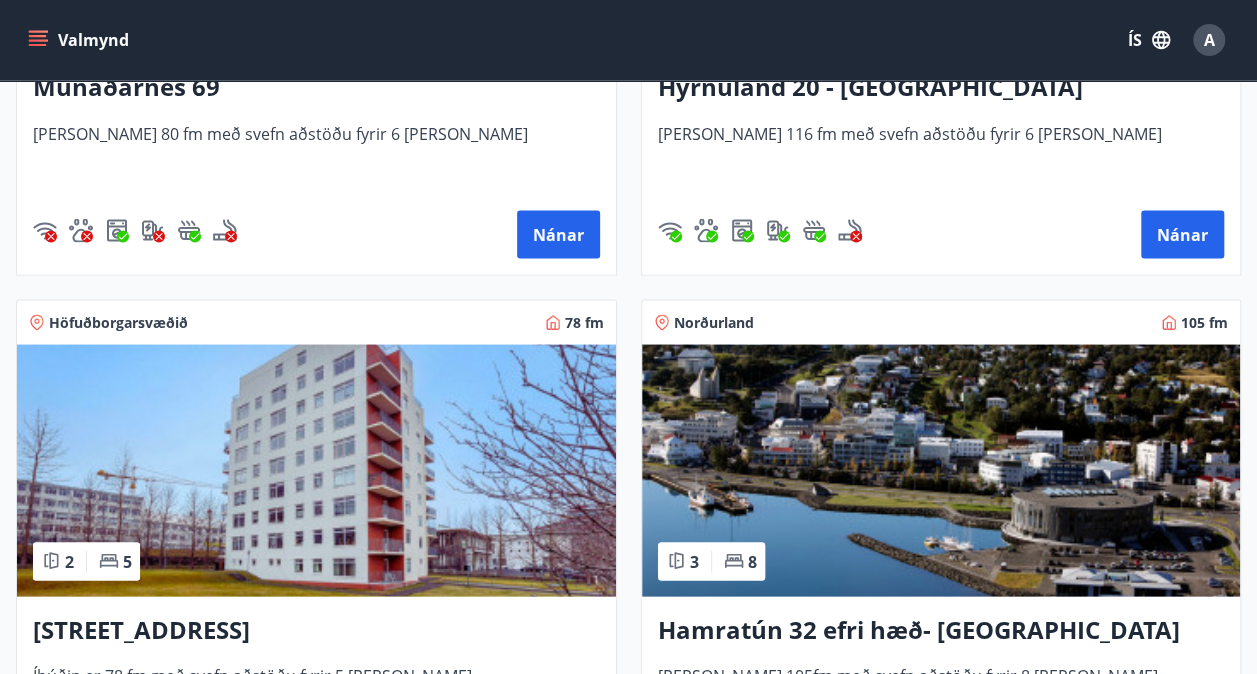click at bounding box center (316, 470) 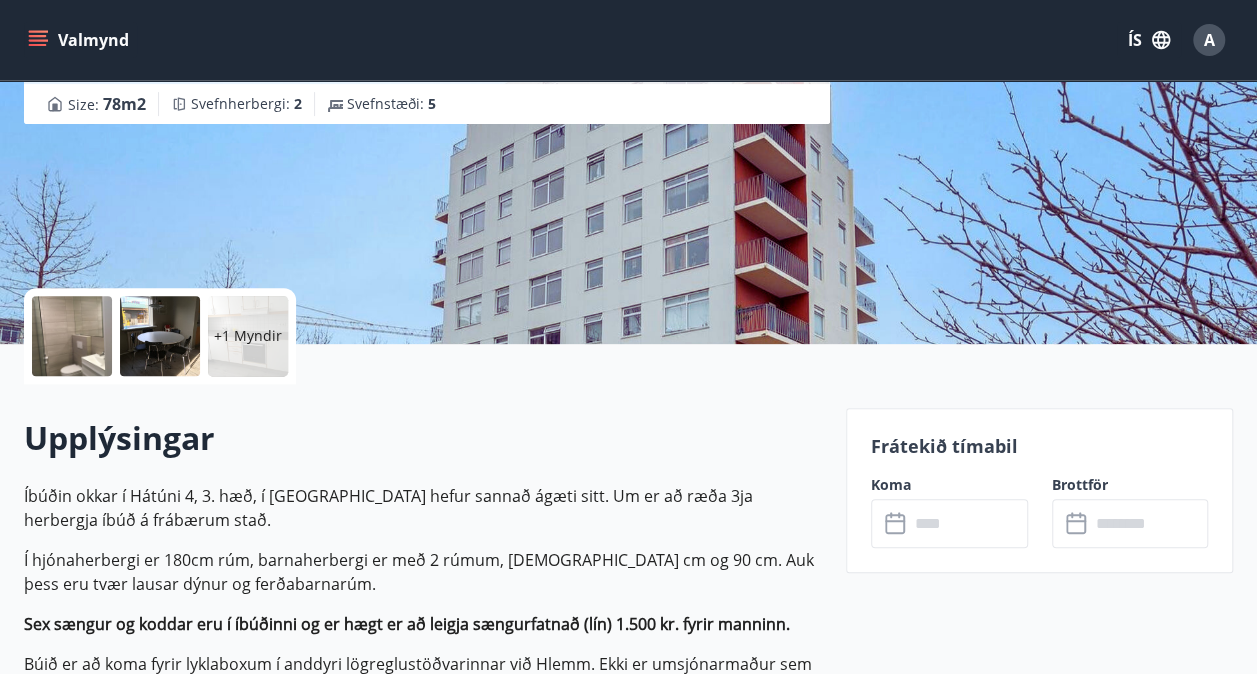 scroll, scrollTop: 257, scrollLeft: 0, axis: vertical 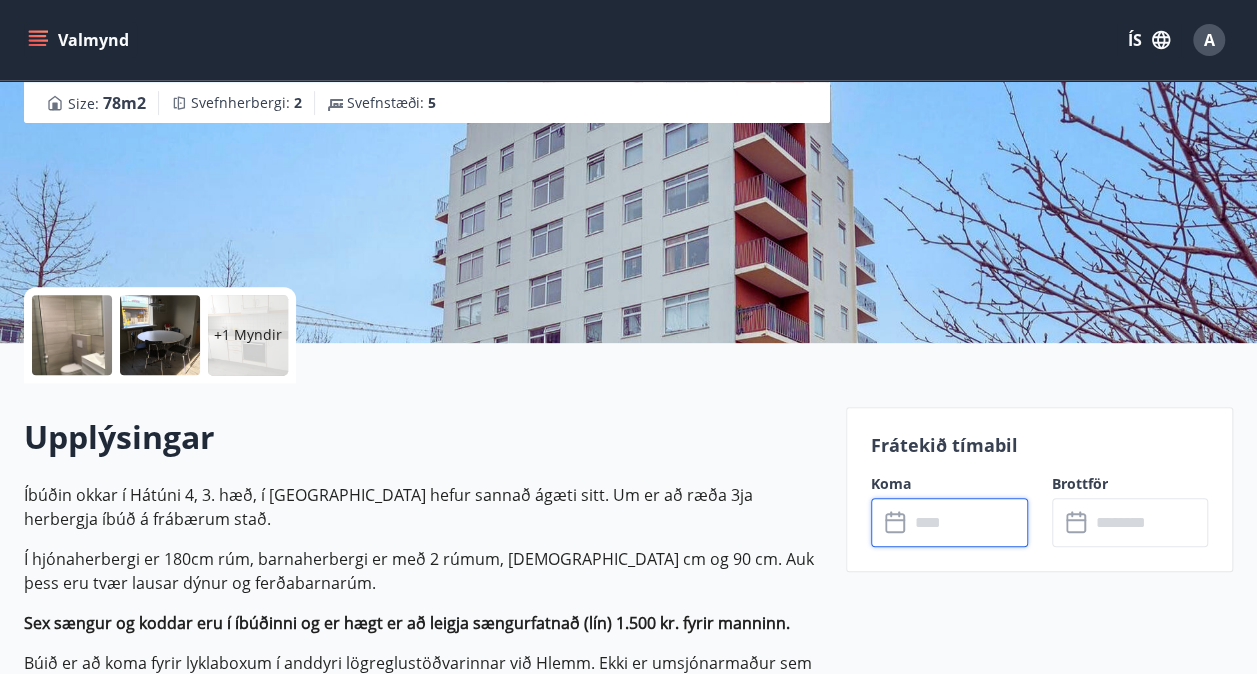 click at bounding box center [968, 522] 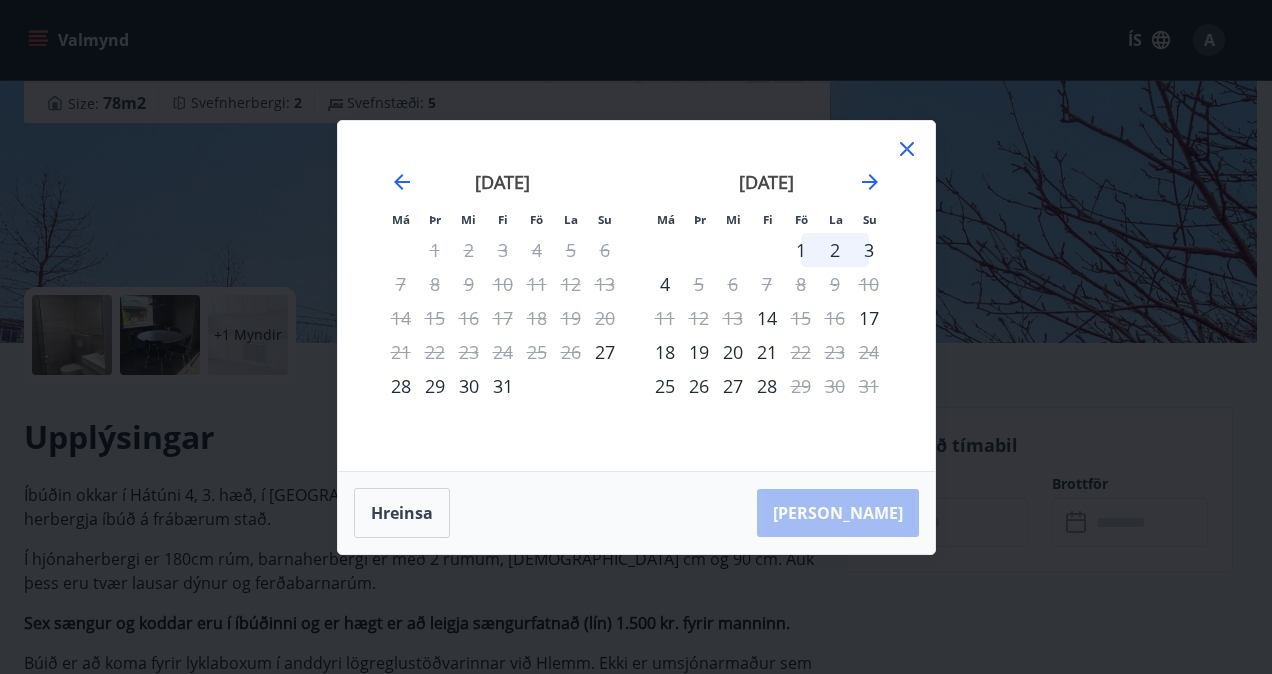 click 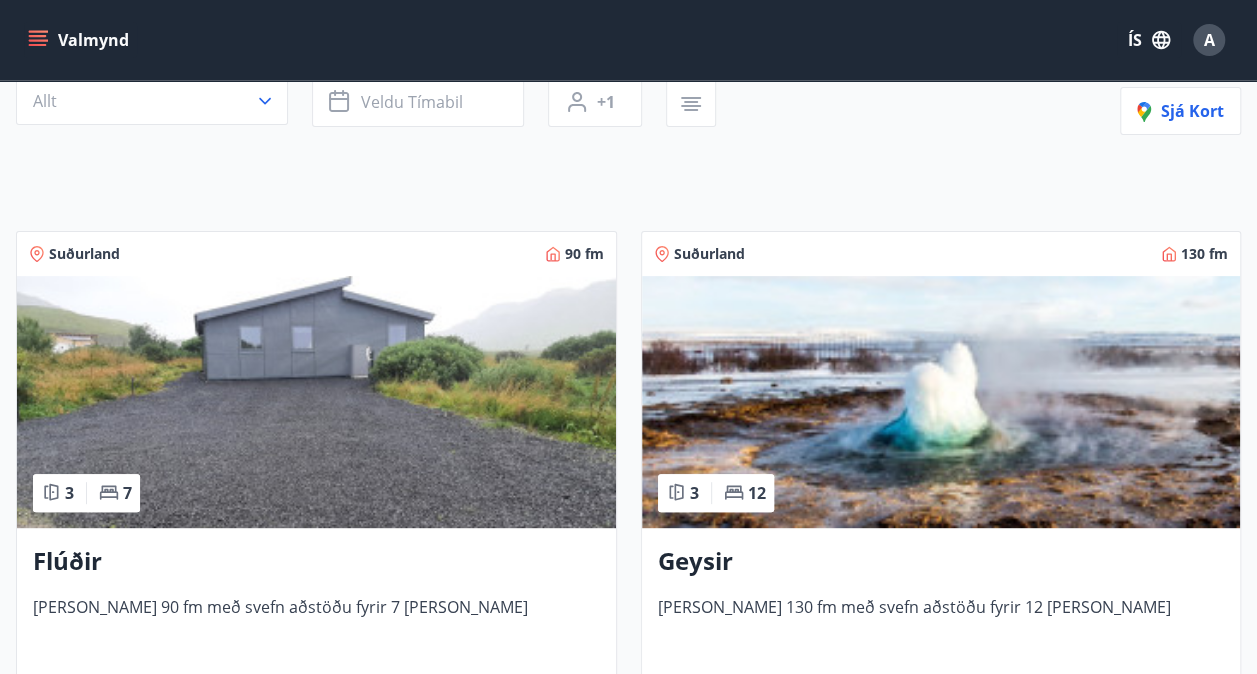 scroll, scrollTop: 213, scrollLeft: 0, axis: vertical 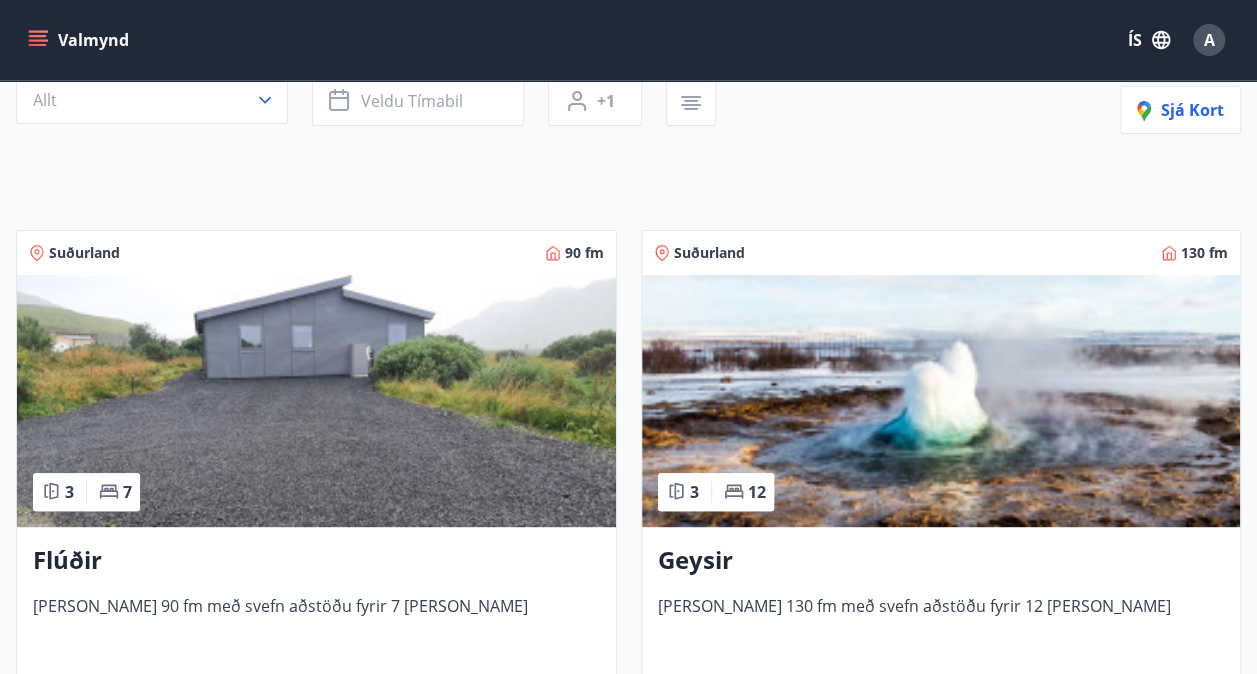 click at bounding box center (316, 401) 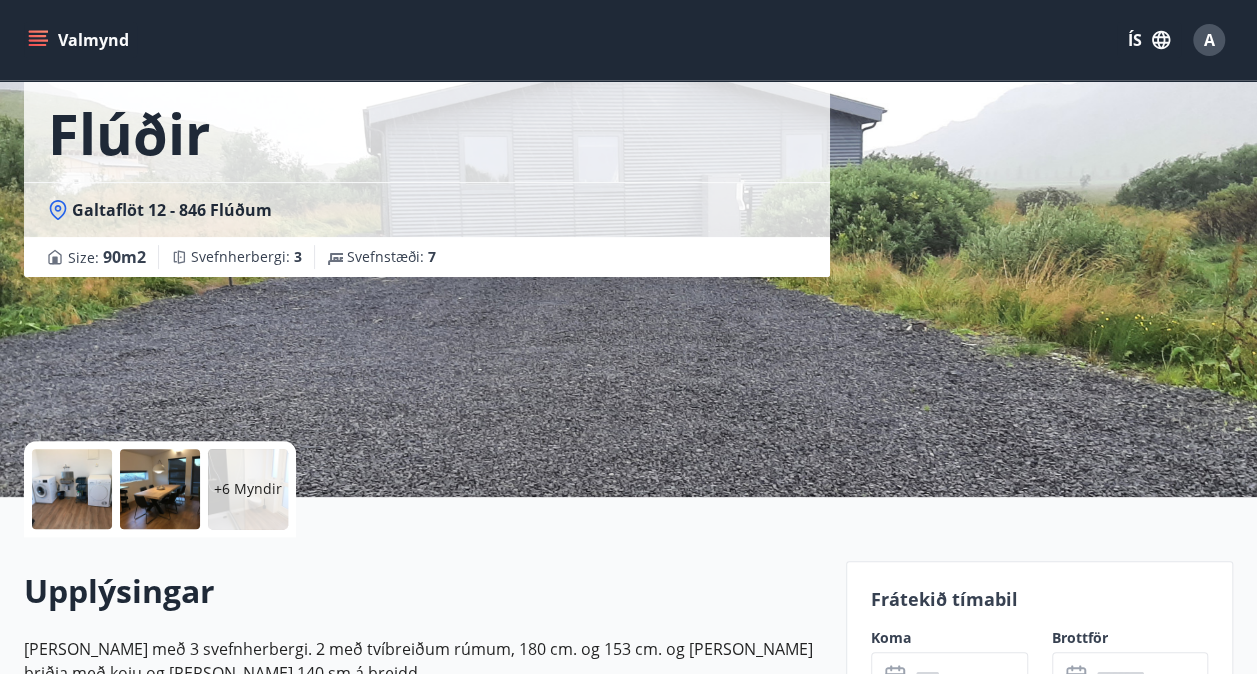 scroll, scrollTop: 154, scrollLeft: 0, axis: vertical 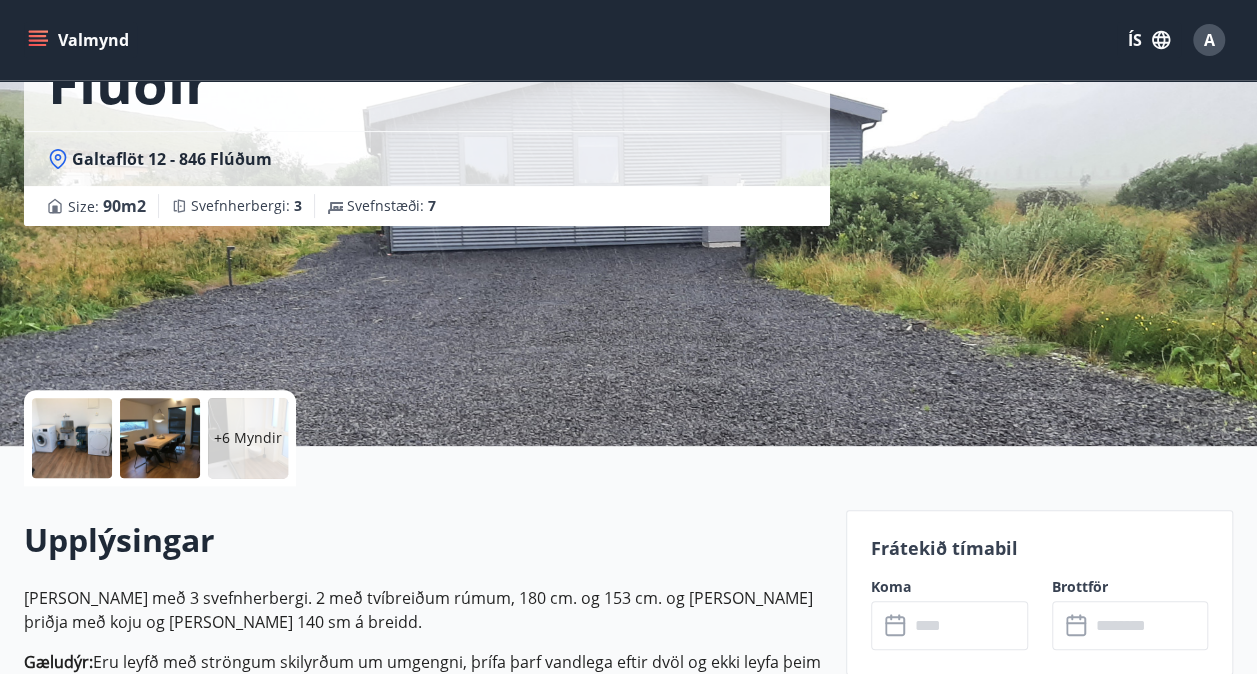 click at bounding box center [968, 625] 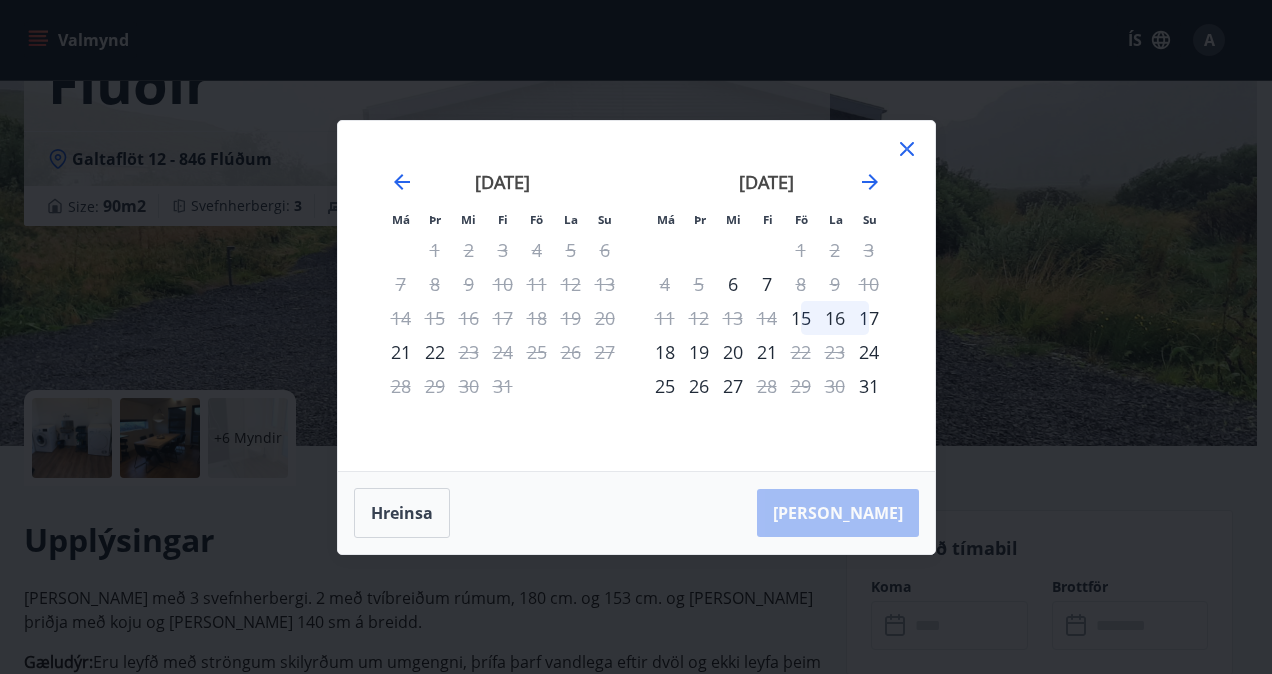 click 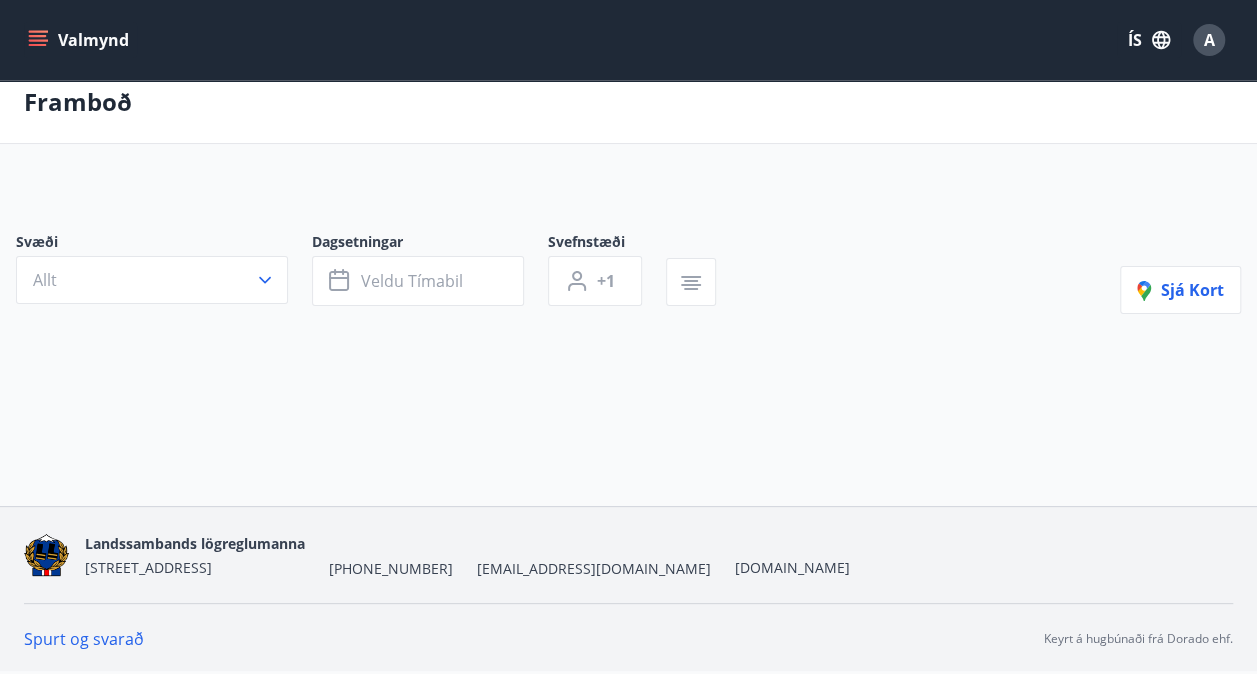 scroll, scrollTop: 0, scrollLeft: 0, axis: both 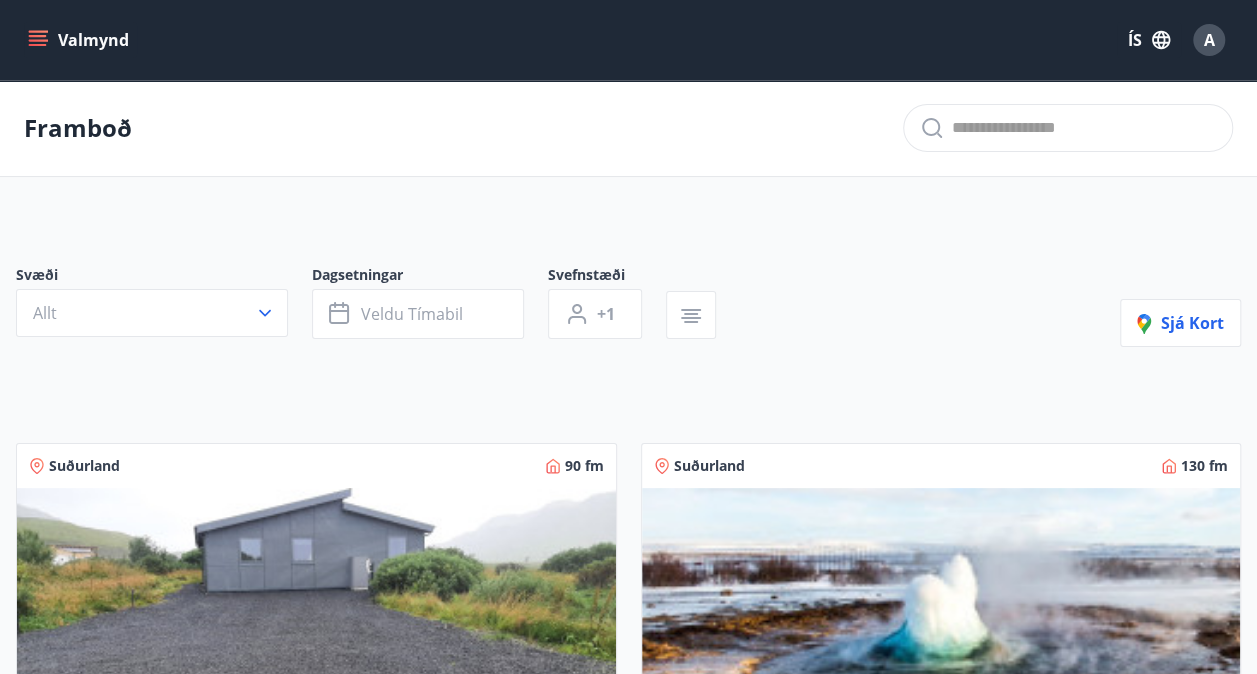 click at bounding box center (941, 614) 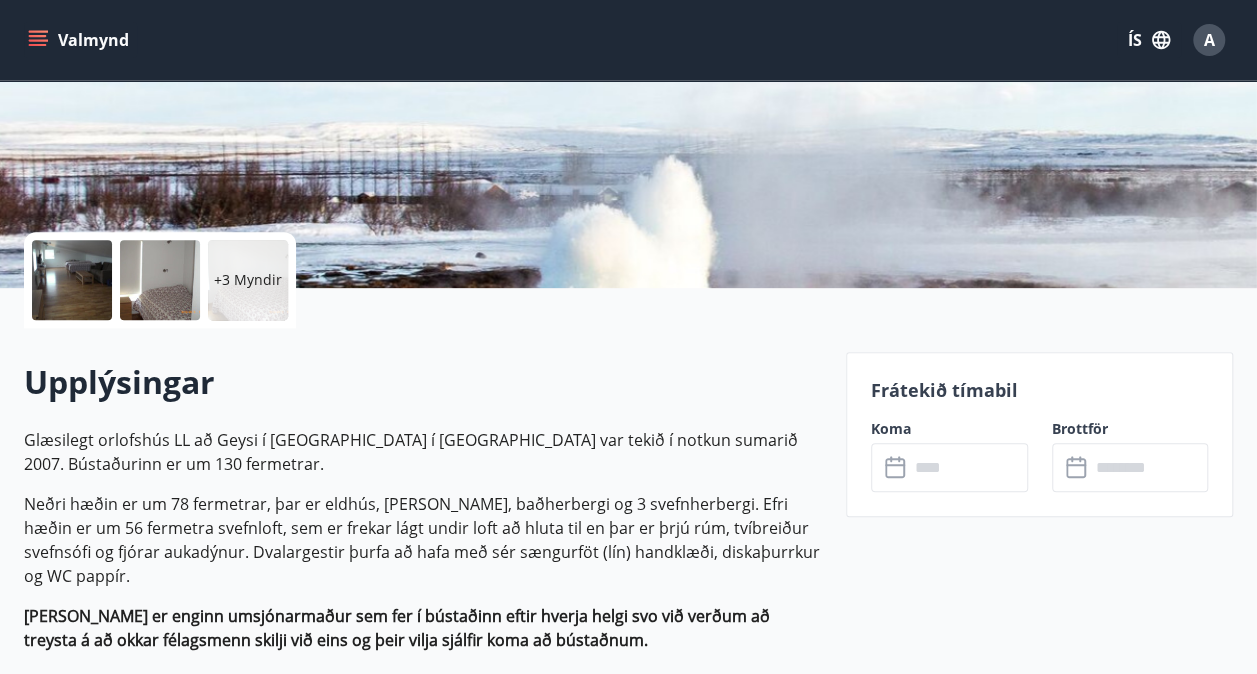 scroll, scrollTop: 316, scrollLeft: 0, axis: vertical 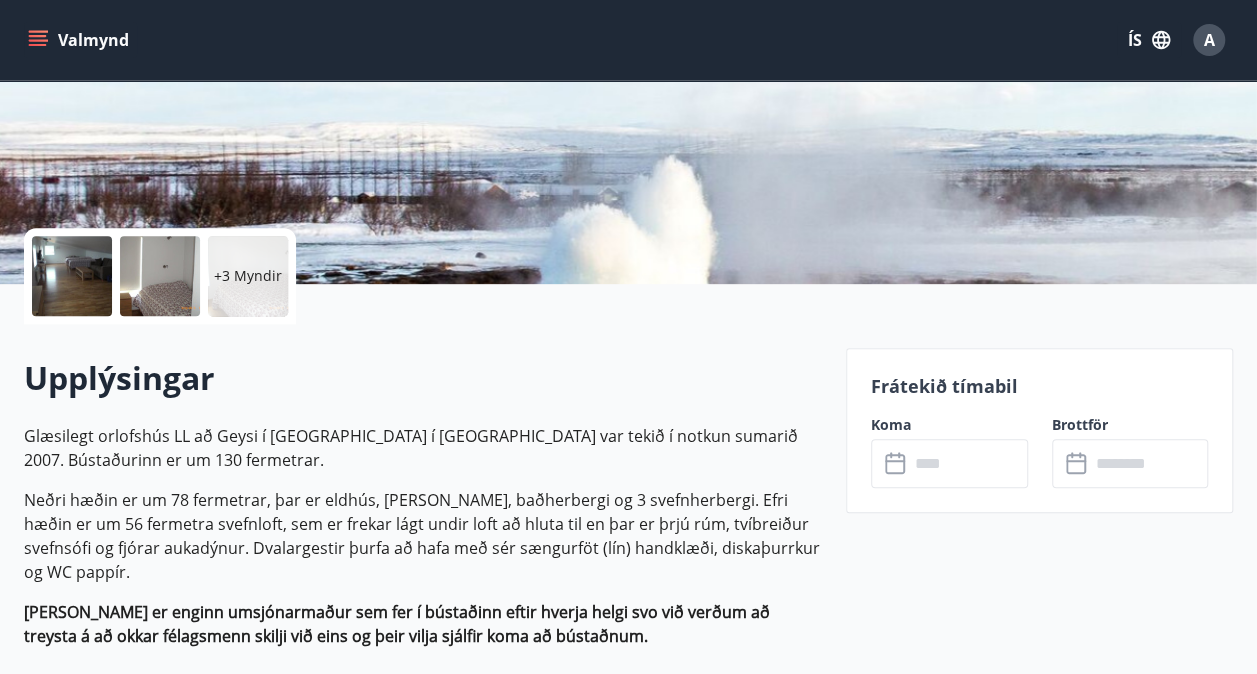 click 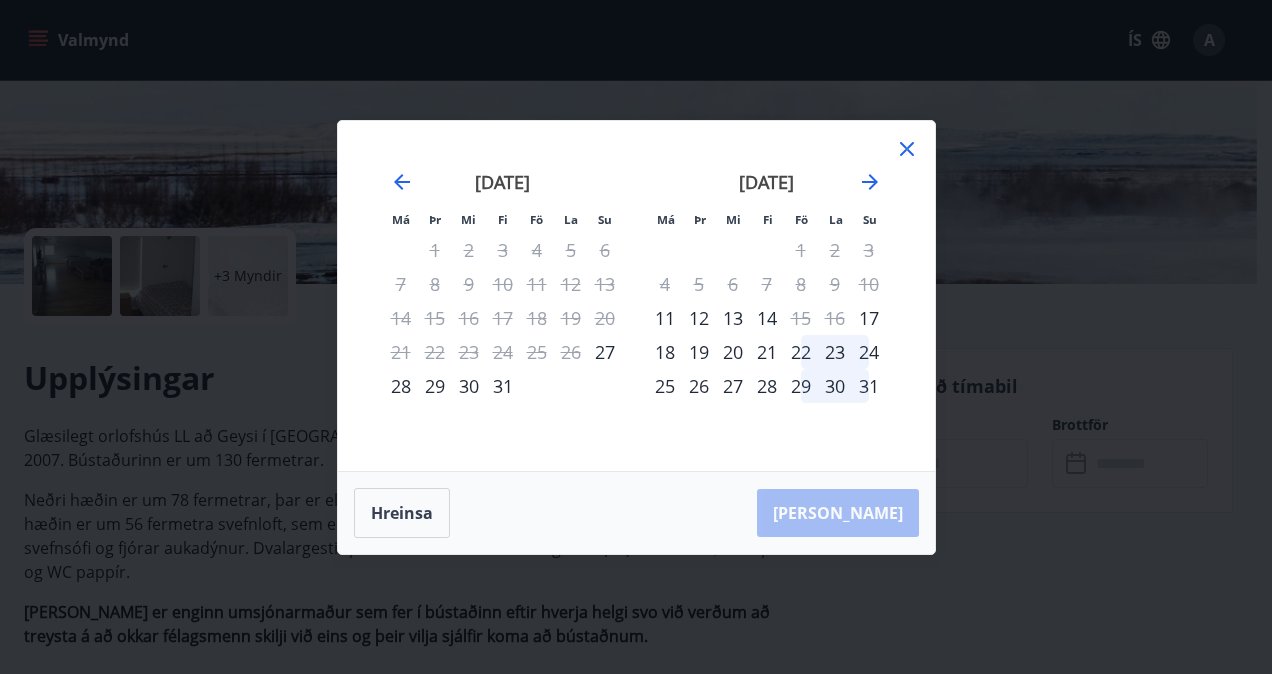 click on "28" at bounding box center (767, 386) 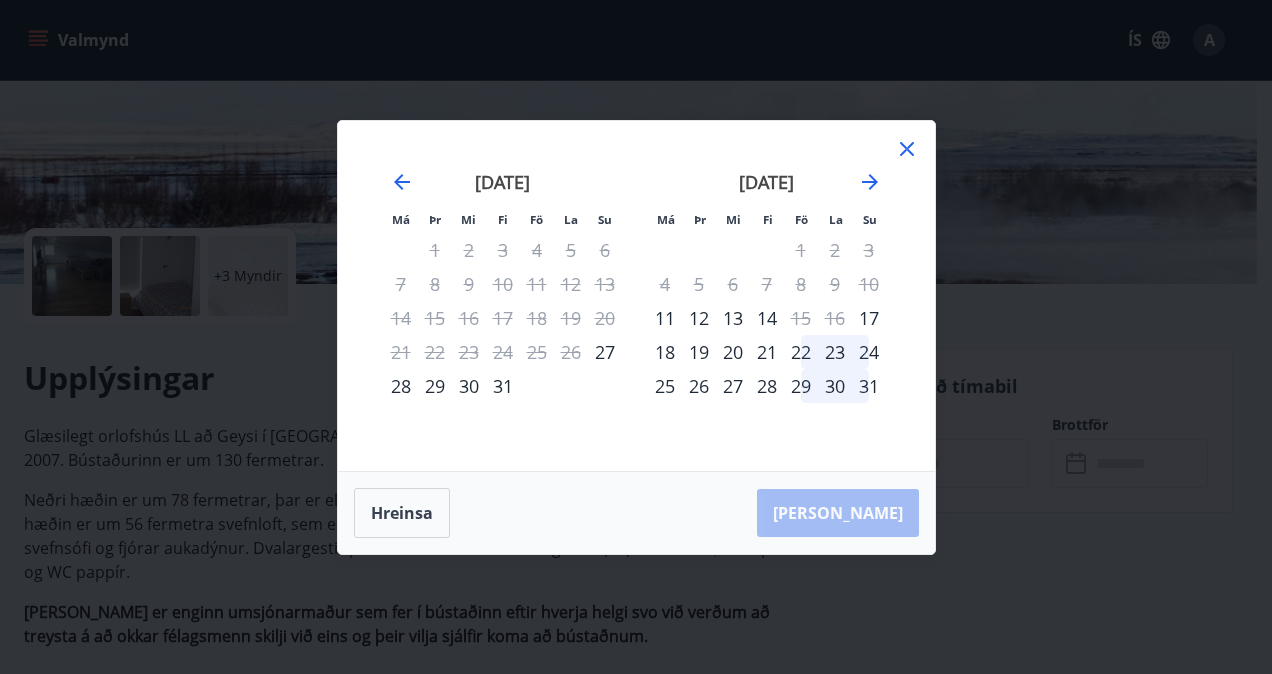 click on "28" at bounding box center (767, 386) 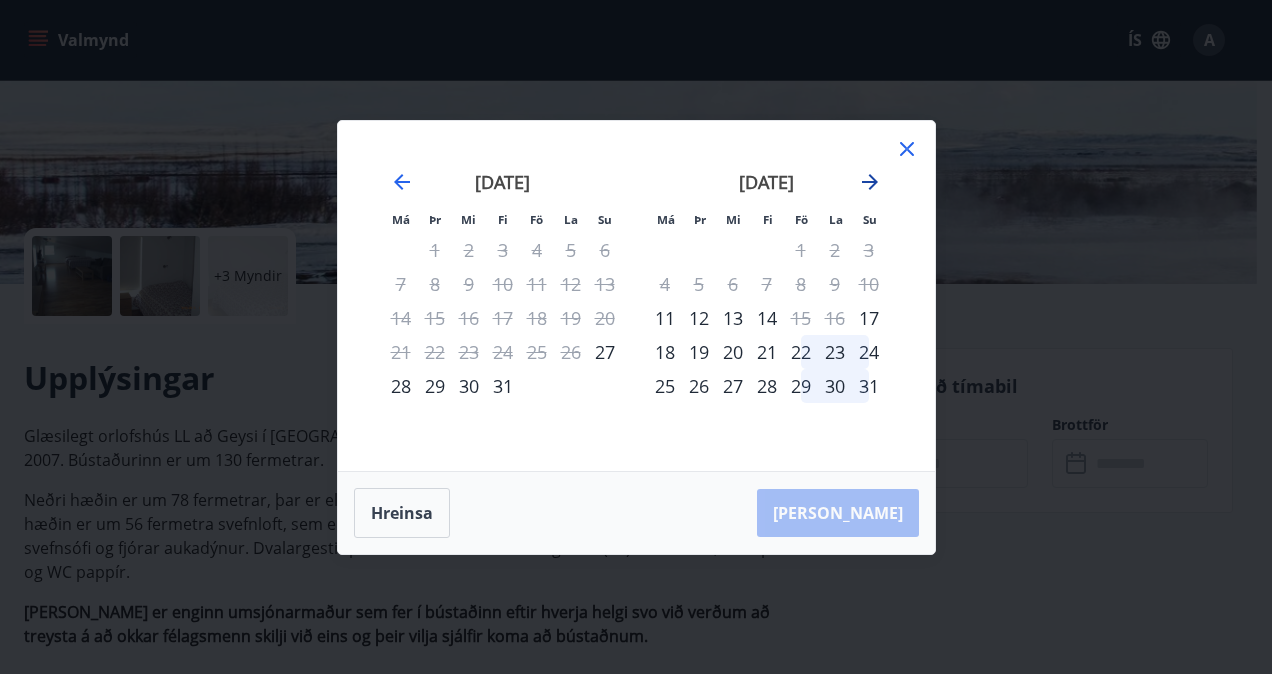 click 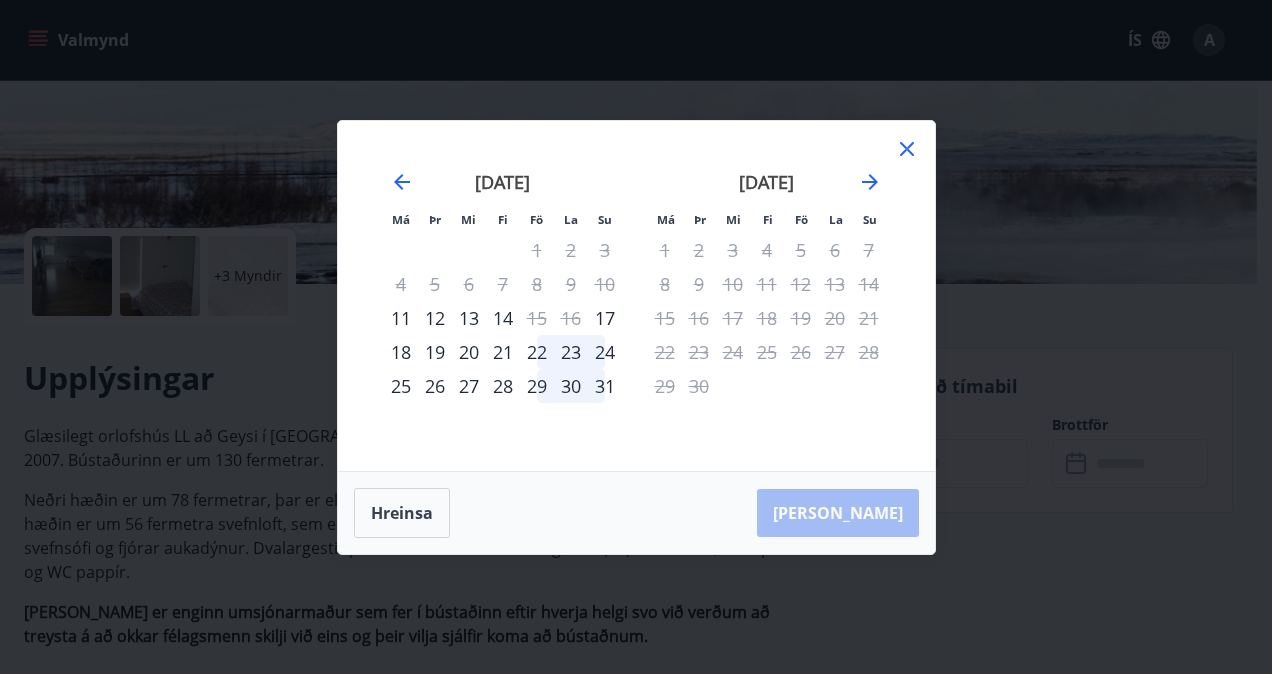 click on "21" at bounding box center [503, 352] 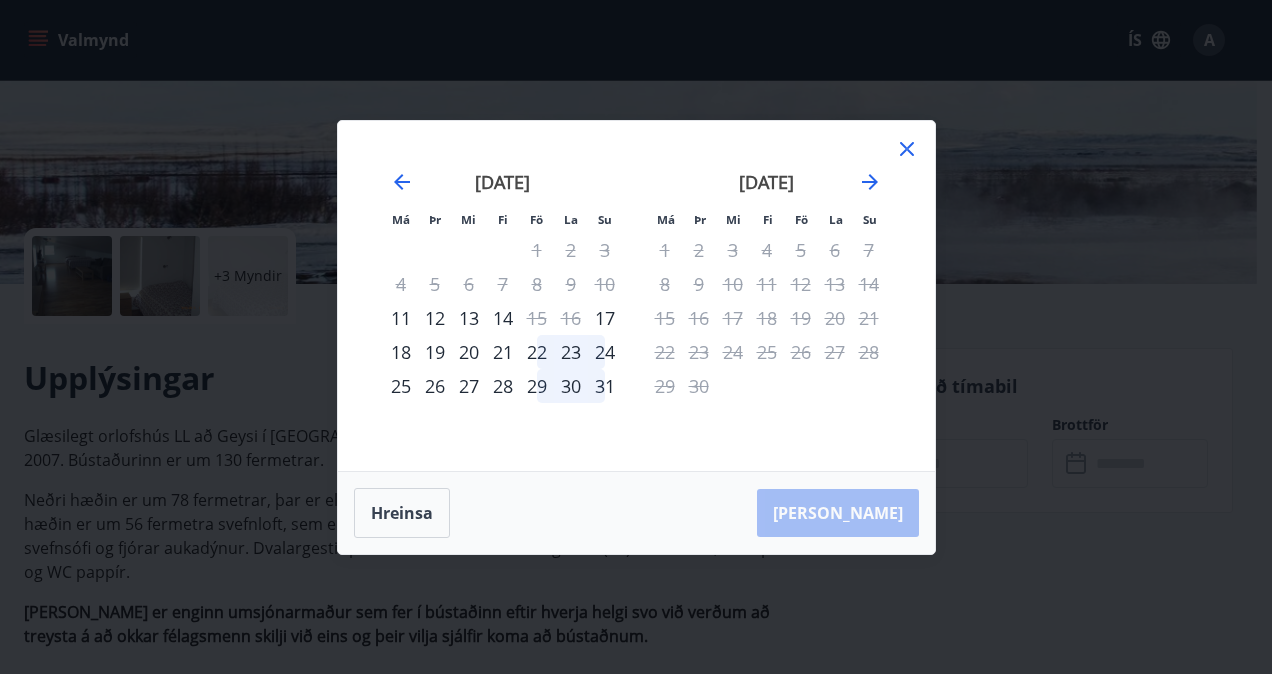 click on "Hreinsa Taka Frá" at bounding box center [636, 513] 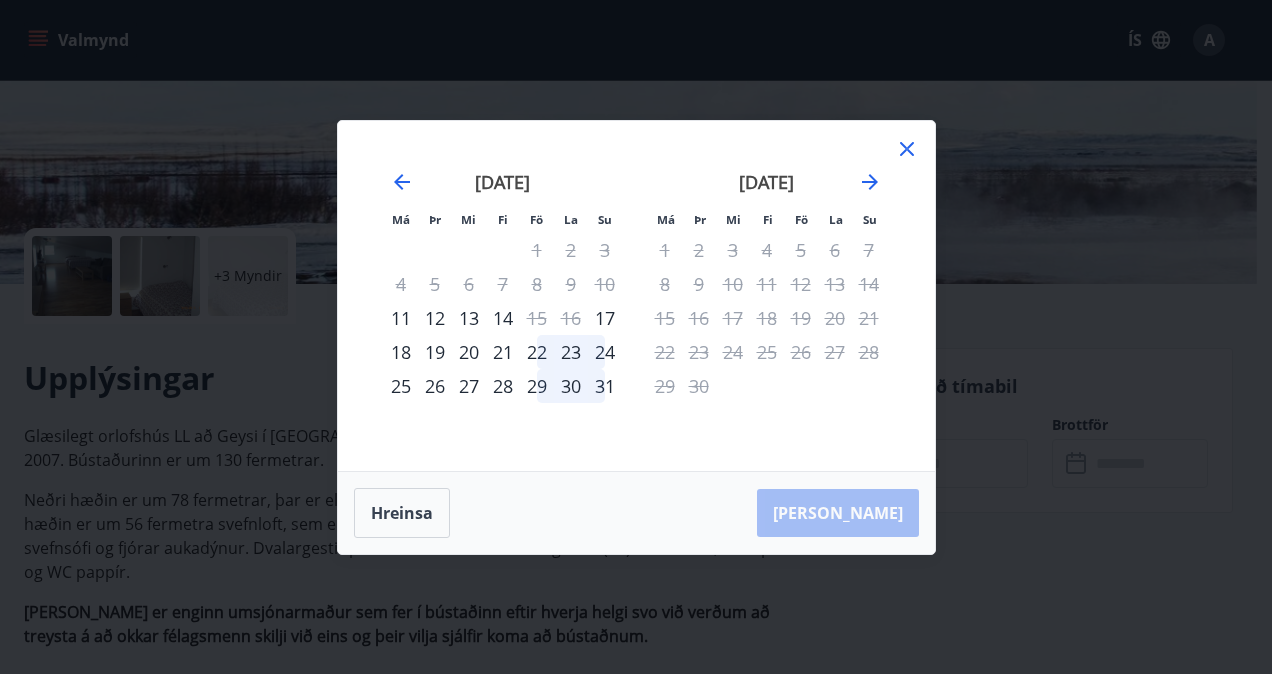 click on "13" at bounding box center (469, 318) 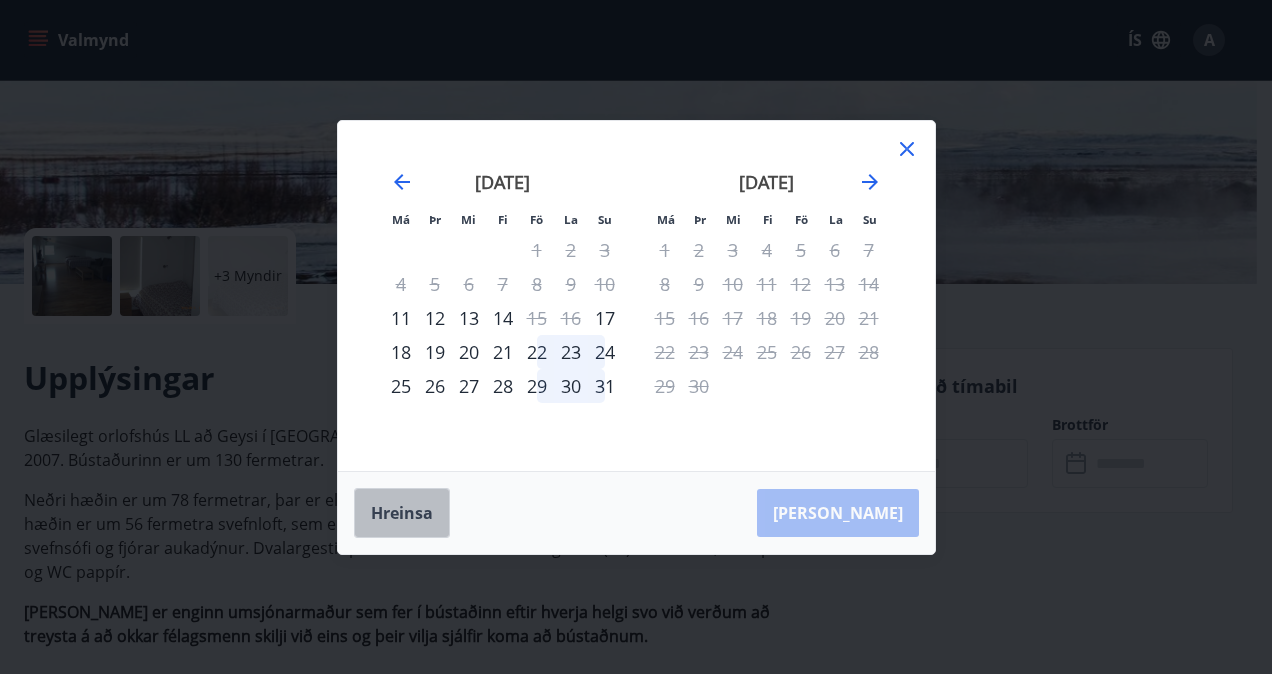 click on "Hreinsa" at bounding box center [402, 513] 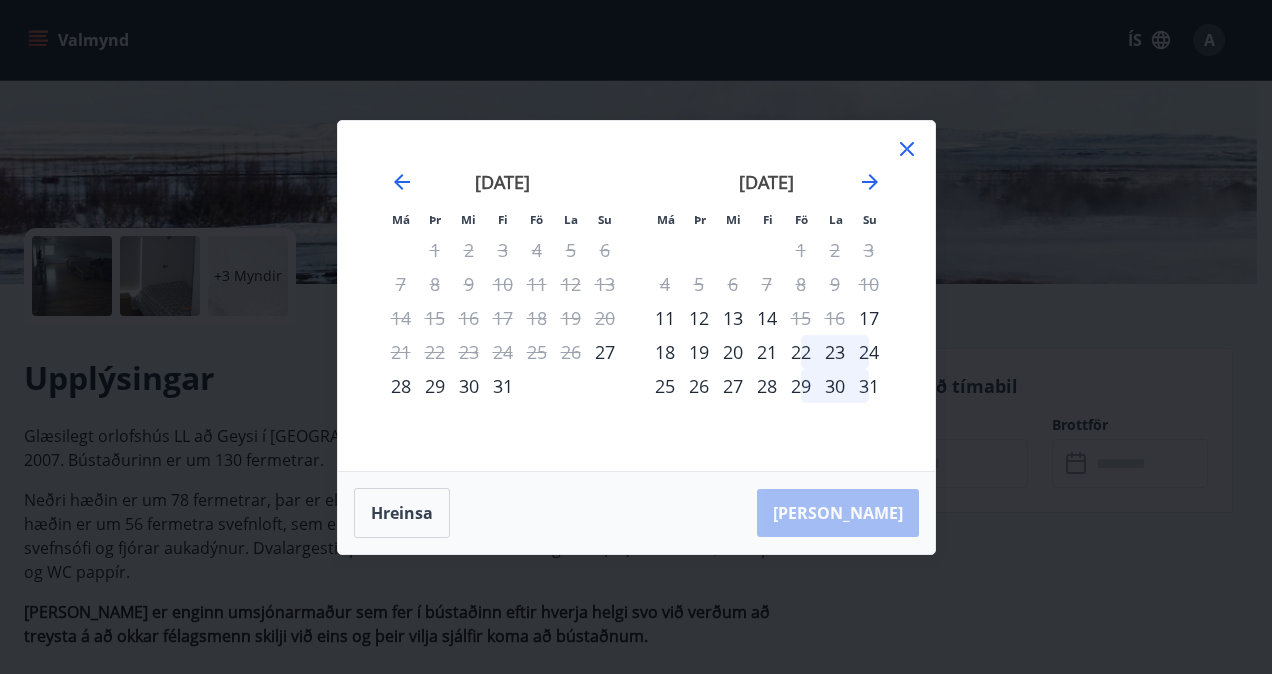 click on "28" at bounding box center (767, 386) 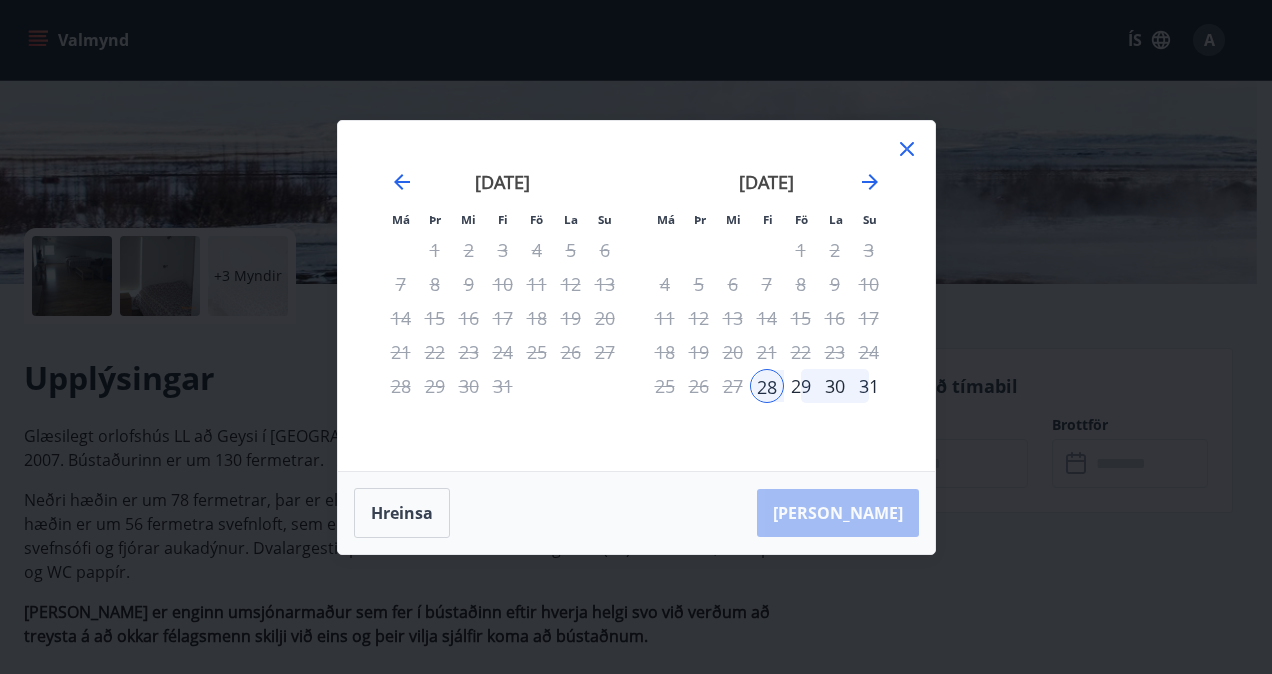 click on "31" at bounding box center [869, 386] 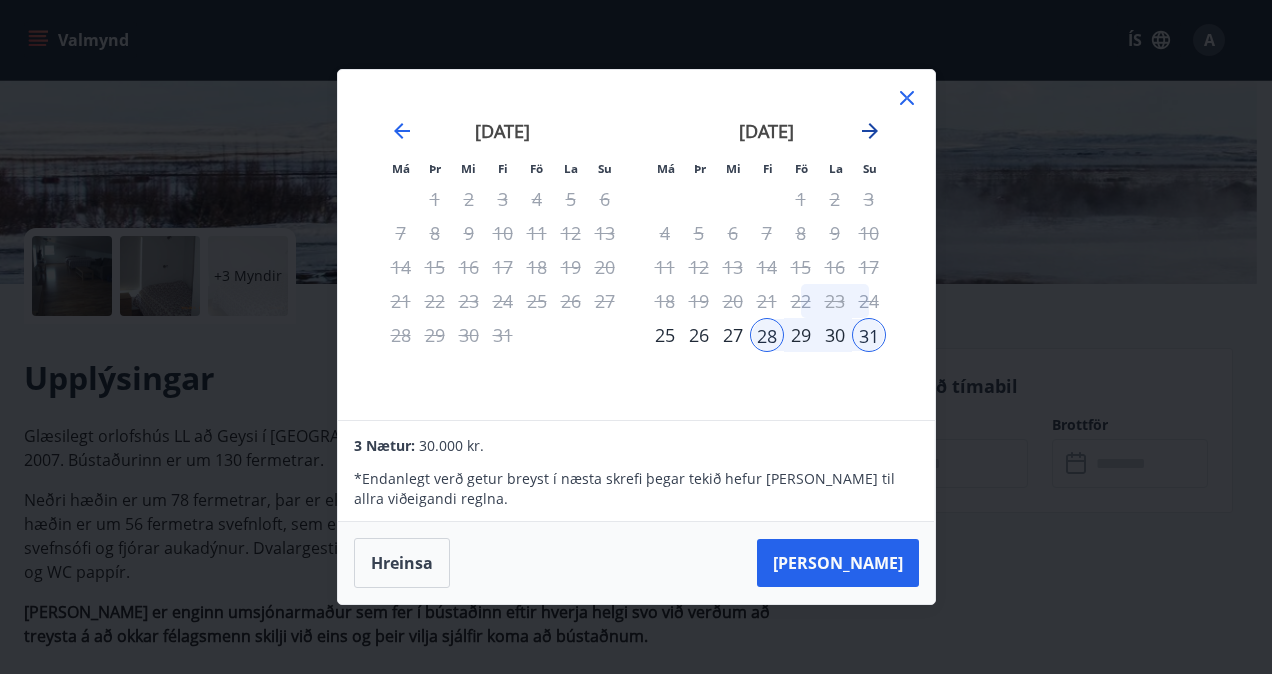 click 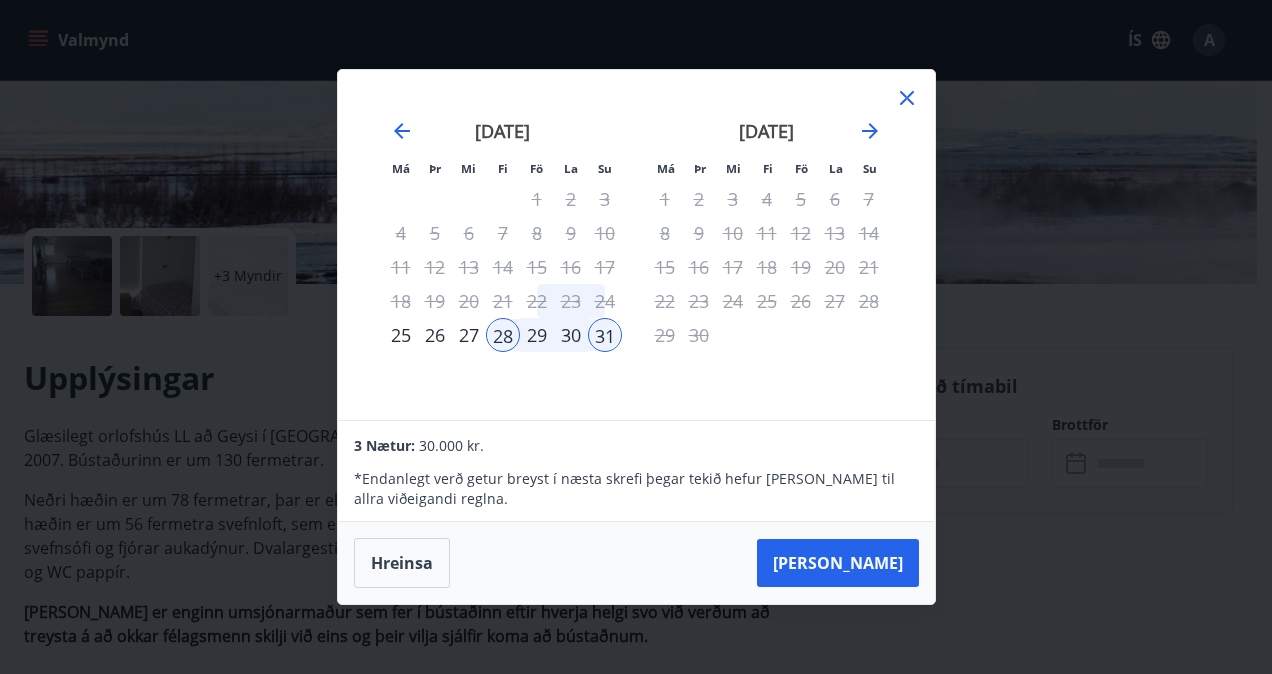 click on "28" at bounding box center [503, 335] 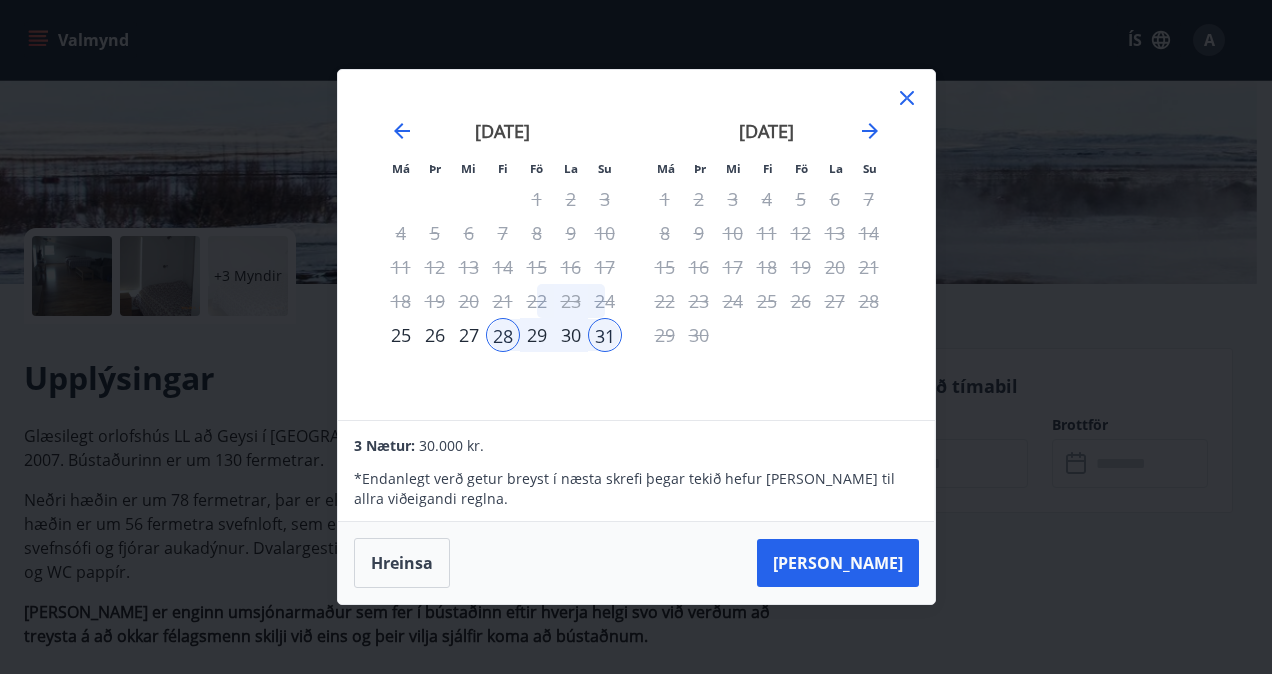 click on "31" at bounding box center (605, 335) 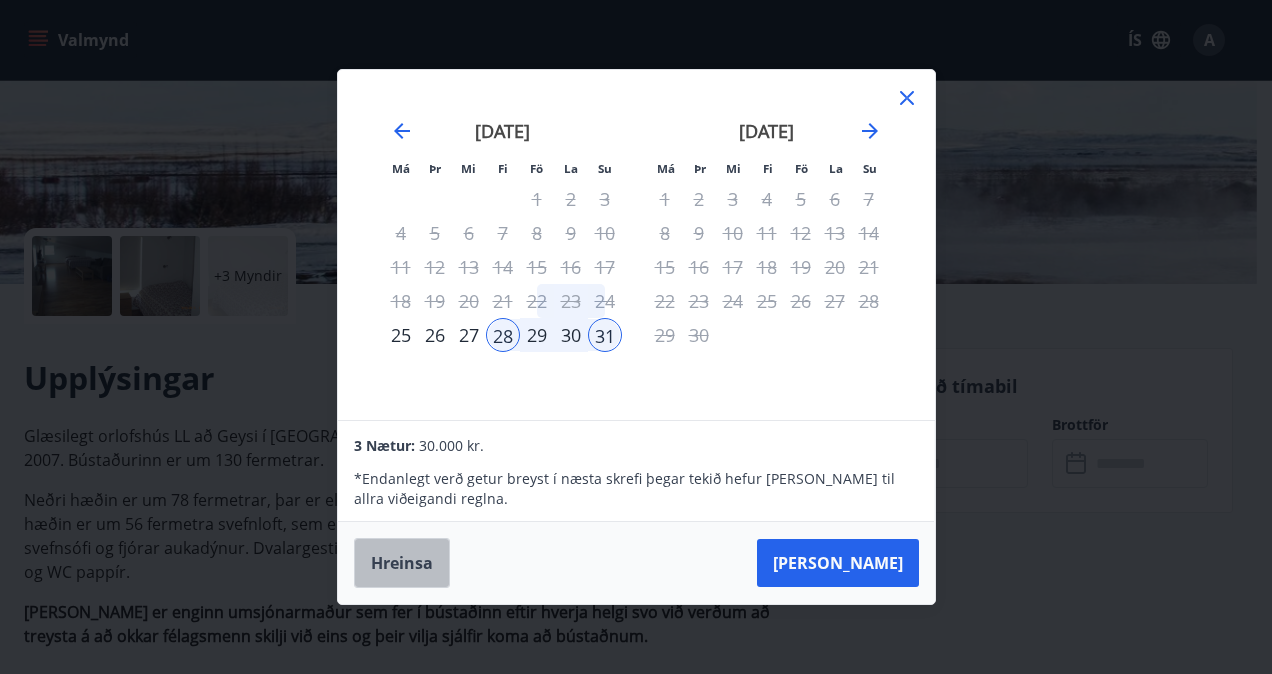 click on "Hreinsa" at bounding box center (402, 563) 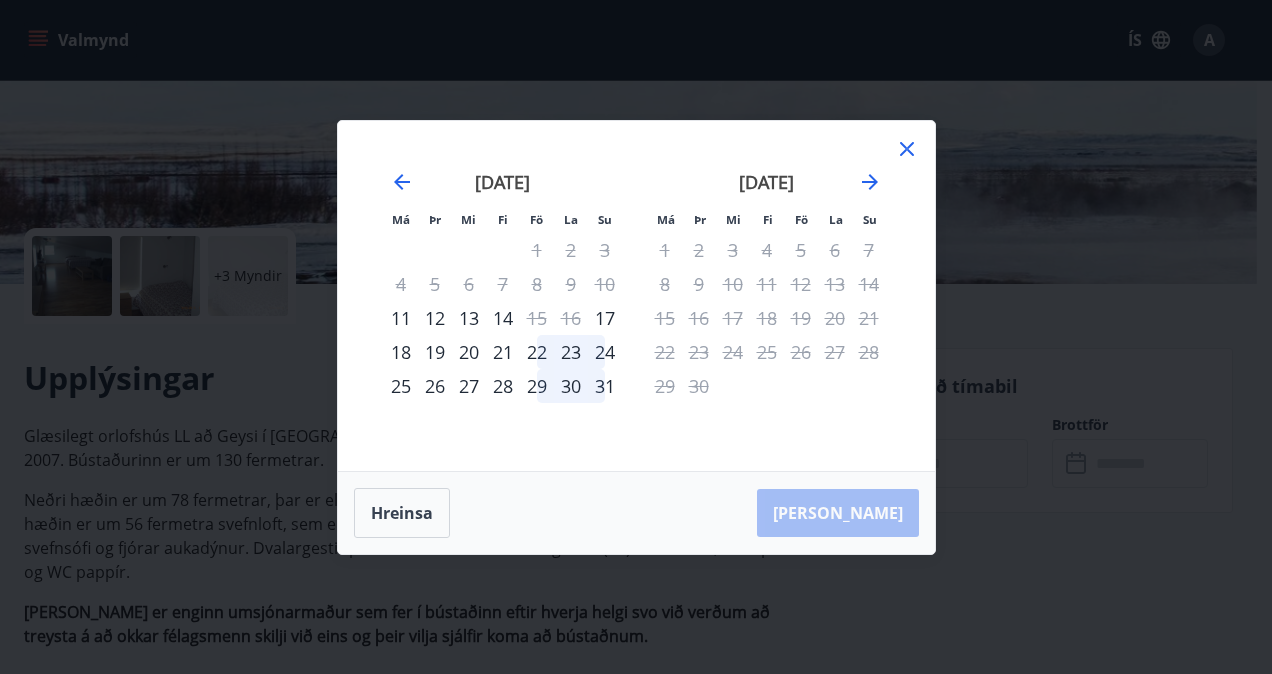 click on "27" at bounding box center (469, 386) 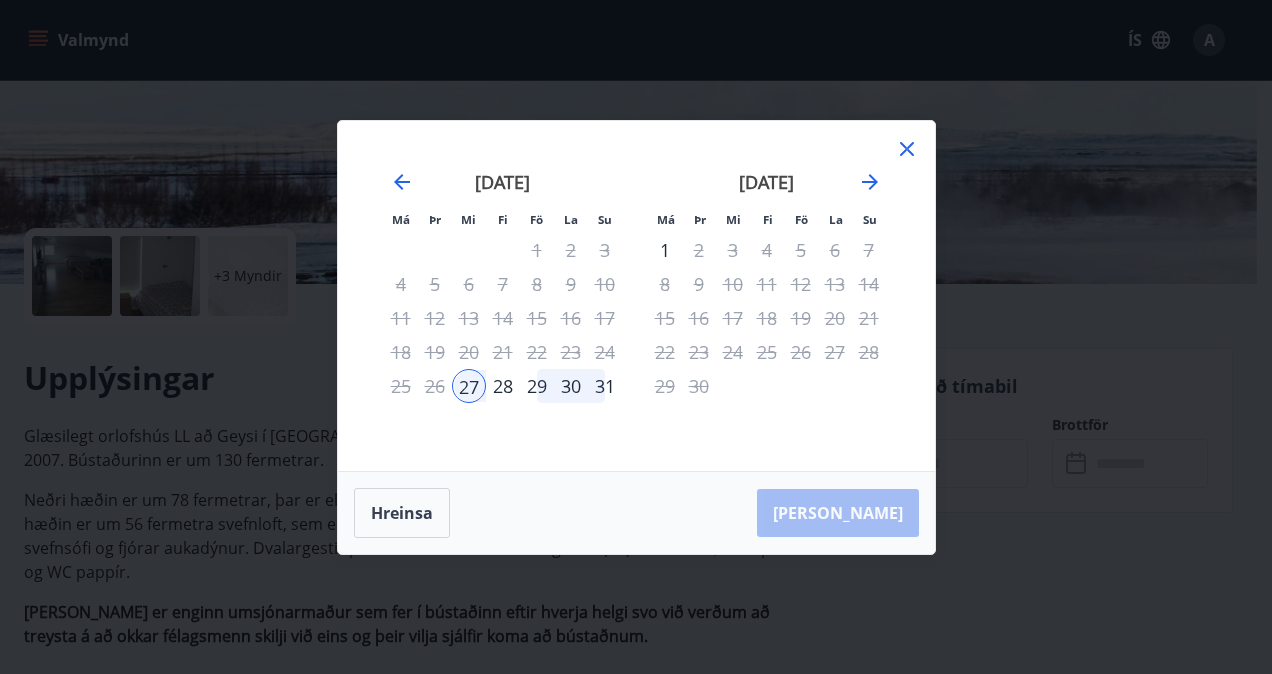 click on "31" at bounding box center (605, 386) 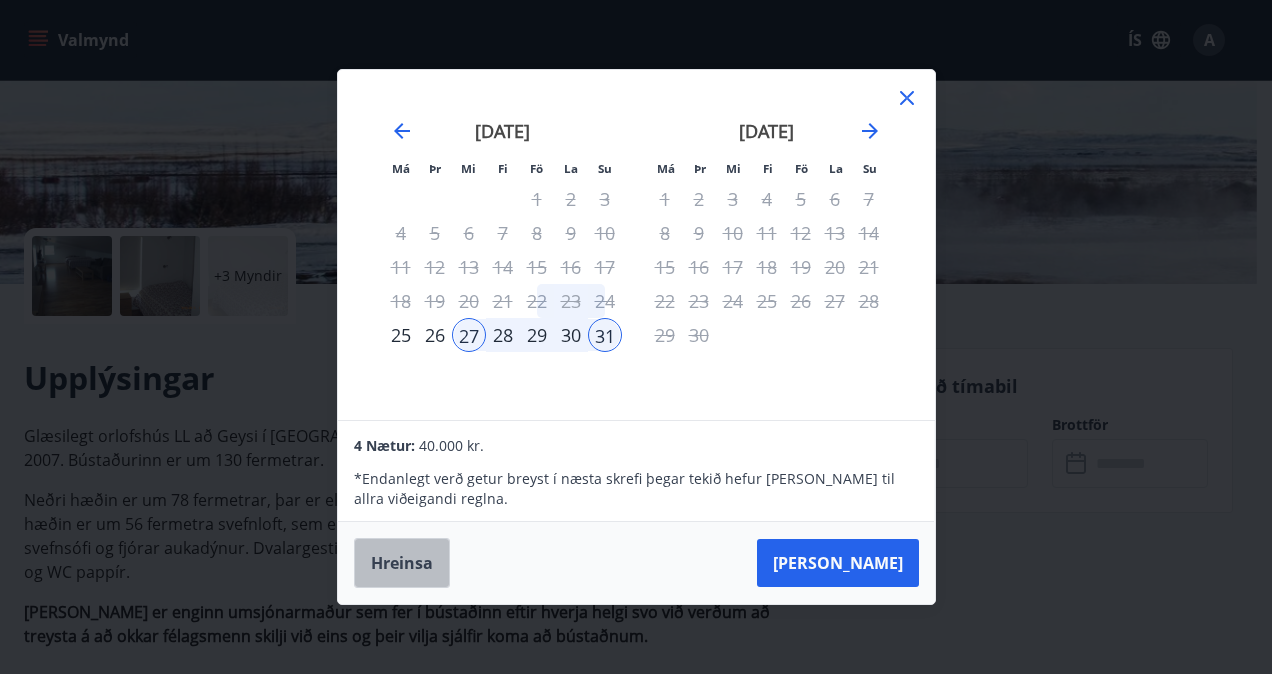 click on "Hreinsa" at bounding box center [402, 563] 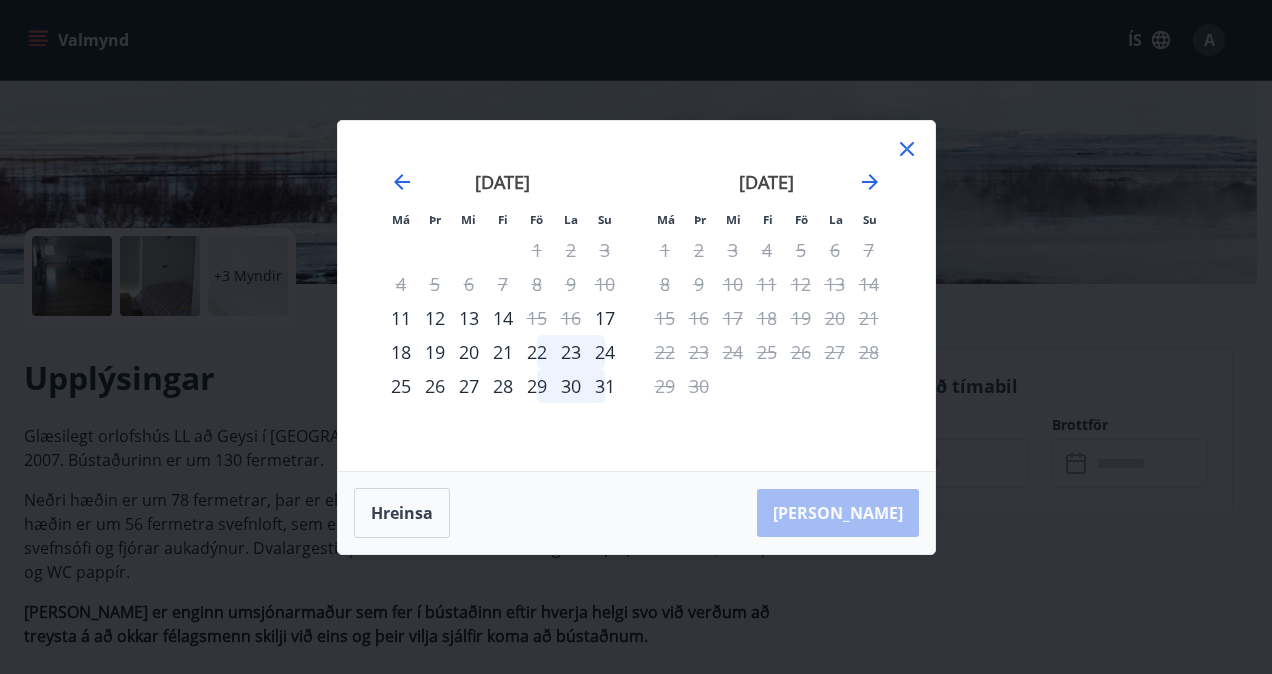 click on "25" at bounding box center [401, 386] 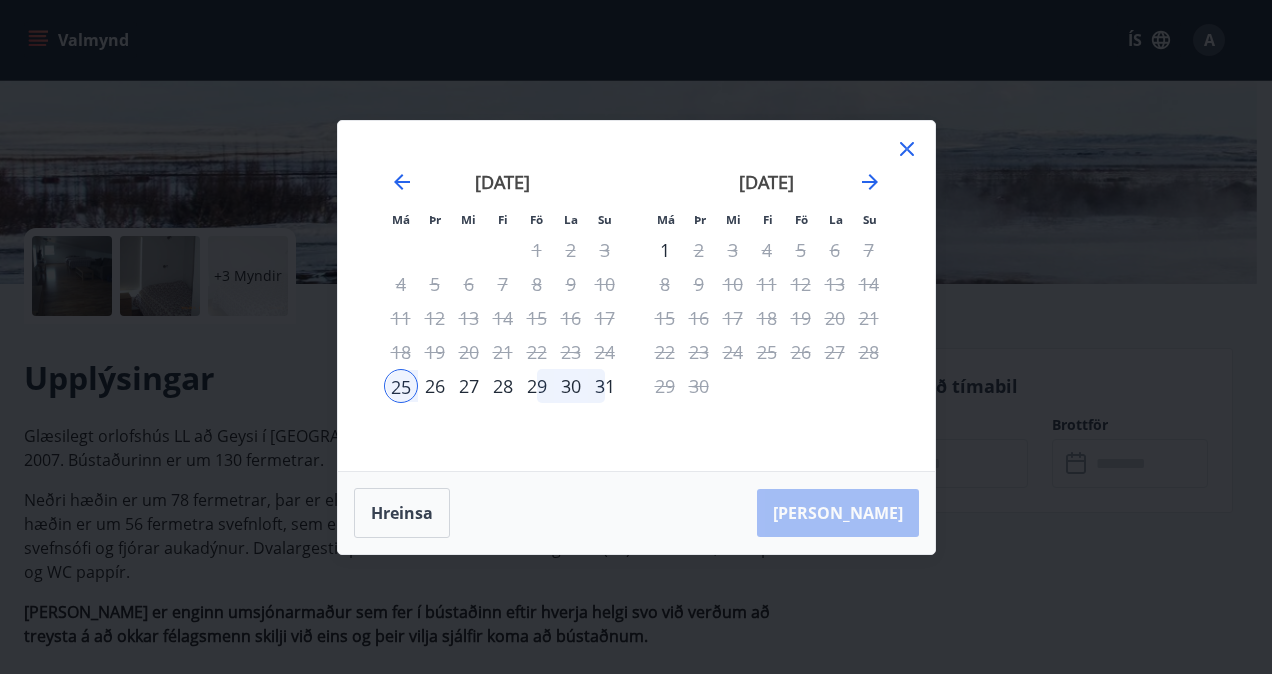 click on "31" at bounding box center [605, 386] 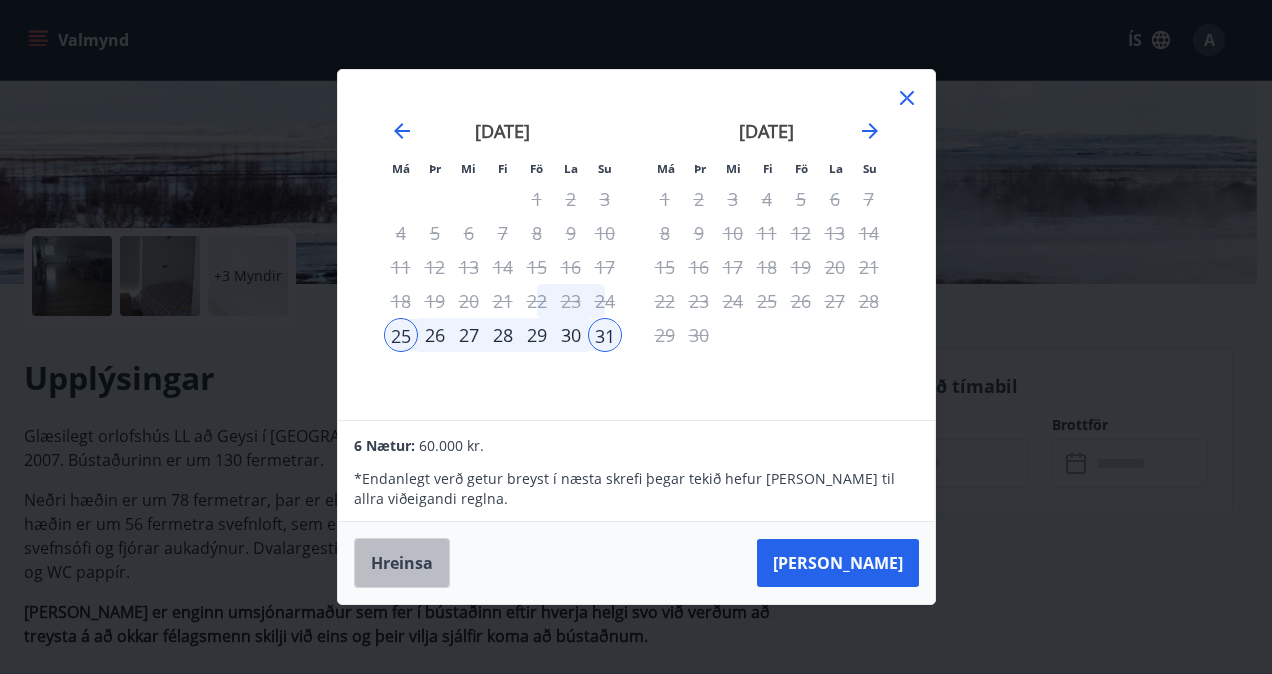 click on "Hreinsa" at bounding box center (402, 563) 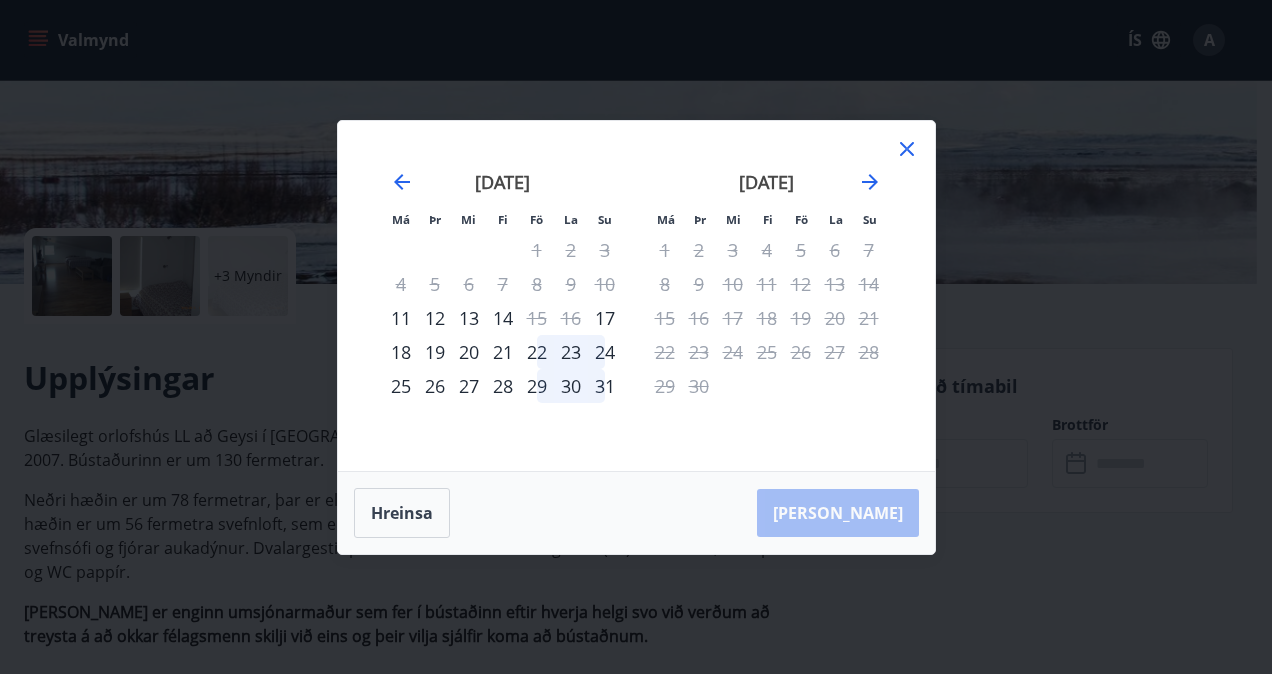 click on "24" at bounding box center [605, 352] 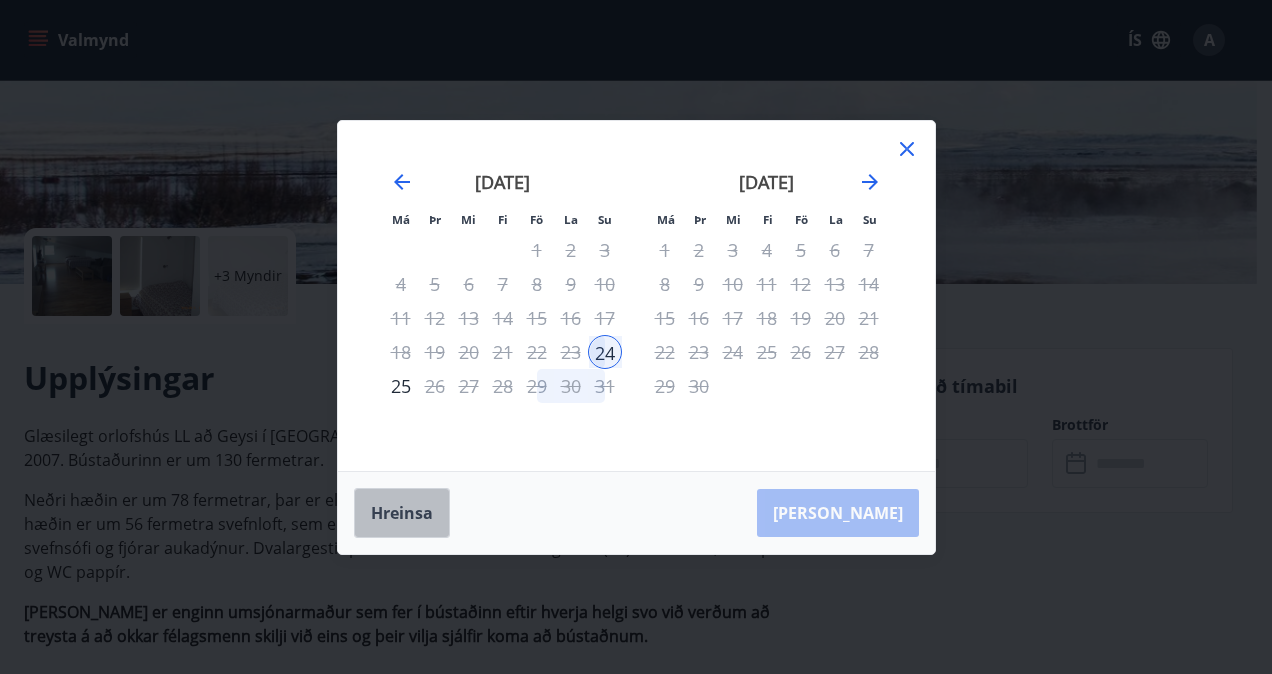 click on "Hreinsa" at bounding box center (402, 513) 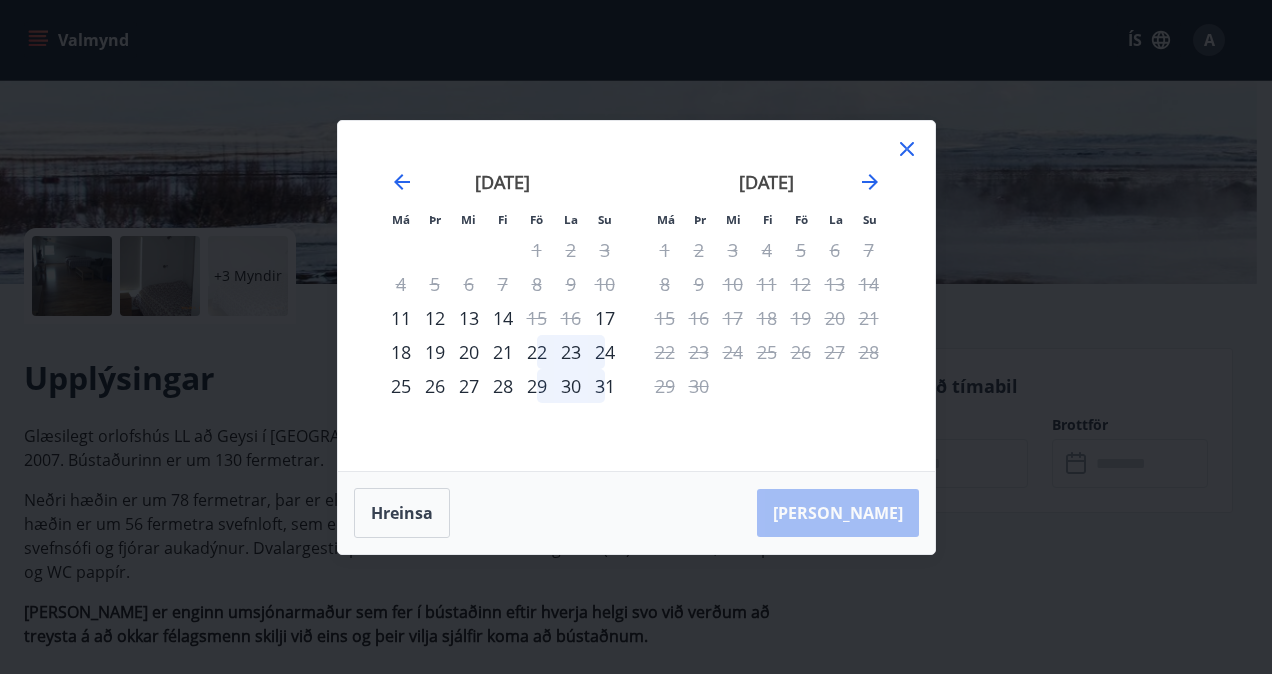 click on "24" at bounding box center (605, 352) 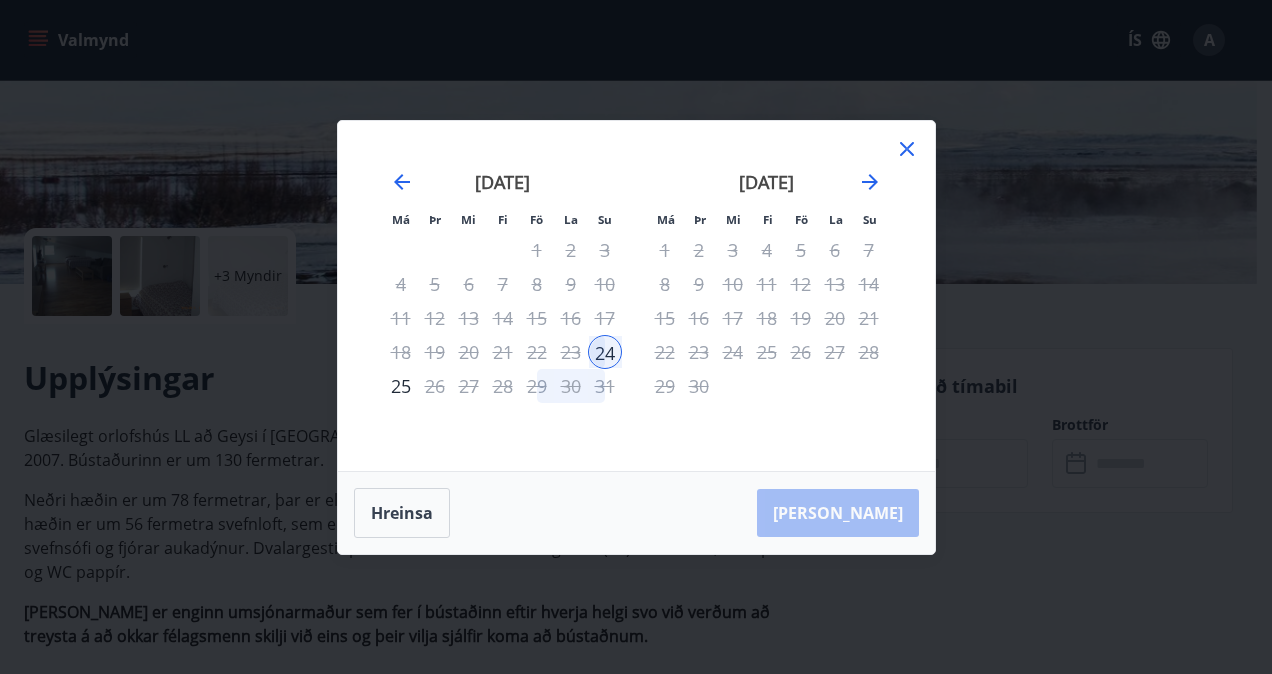 click on "25" at bounding box center [401, 386] 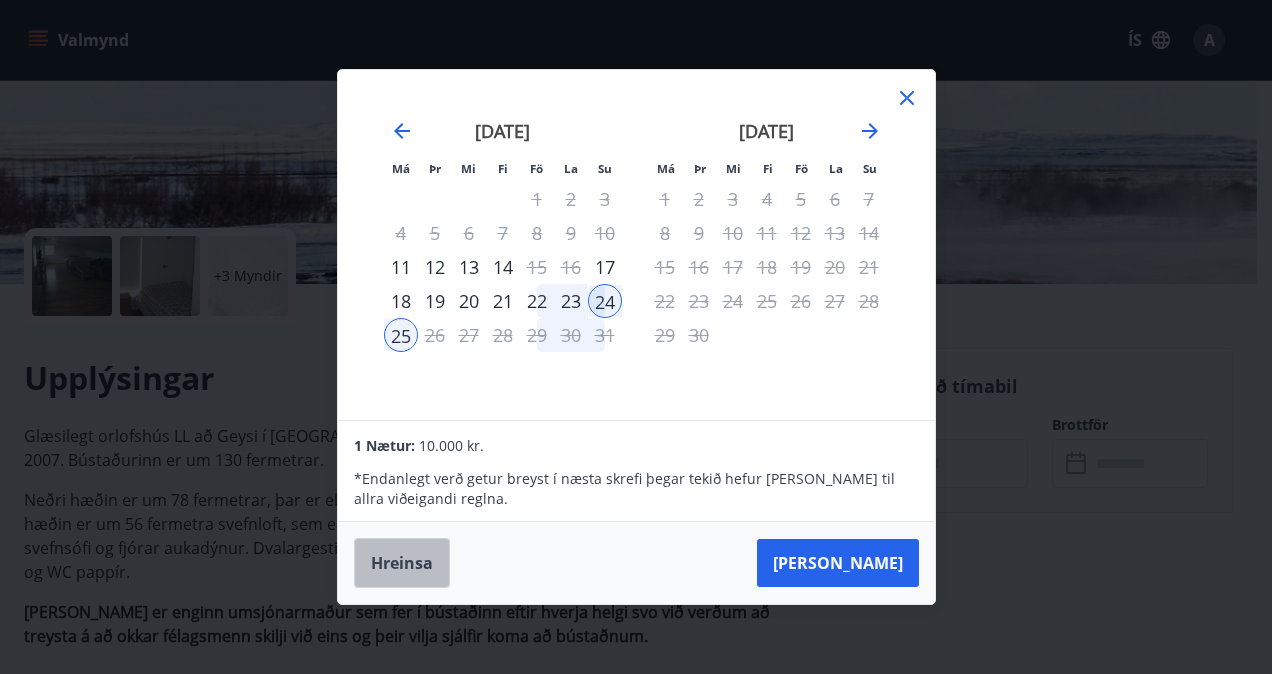 click on "Hreinsa" at bounding box center (402, 563) 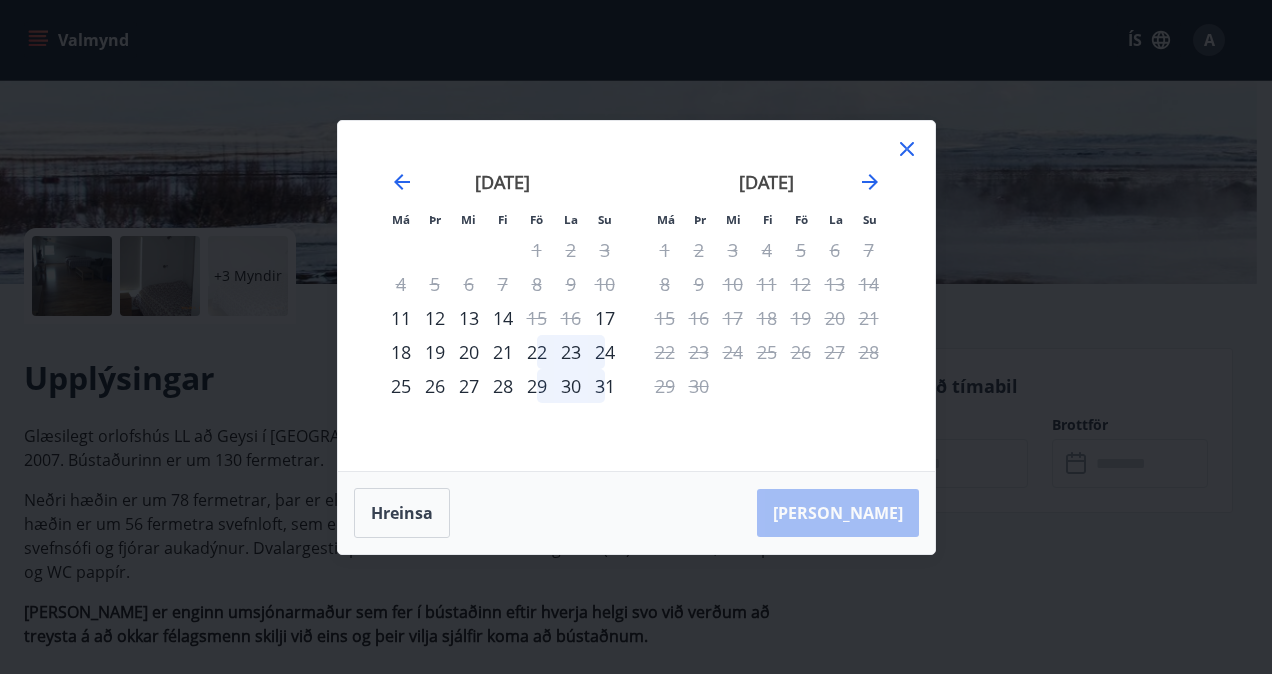 click on "27" at bounding box center (469, 386) 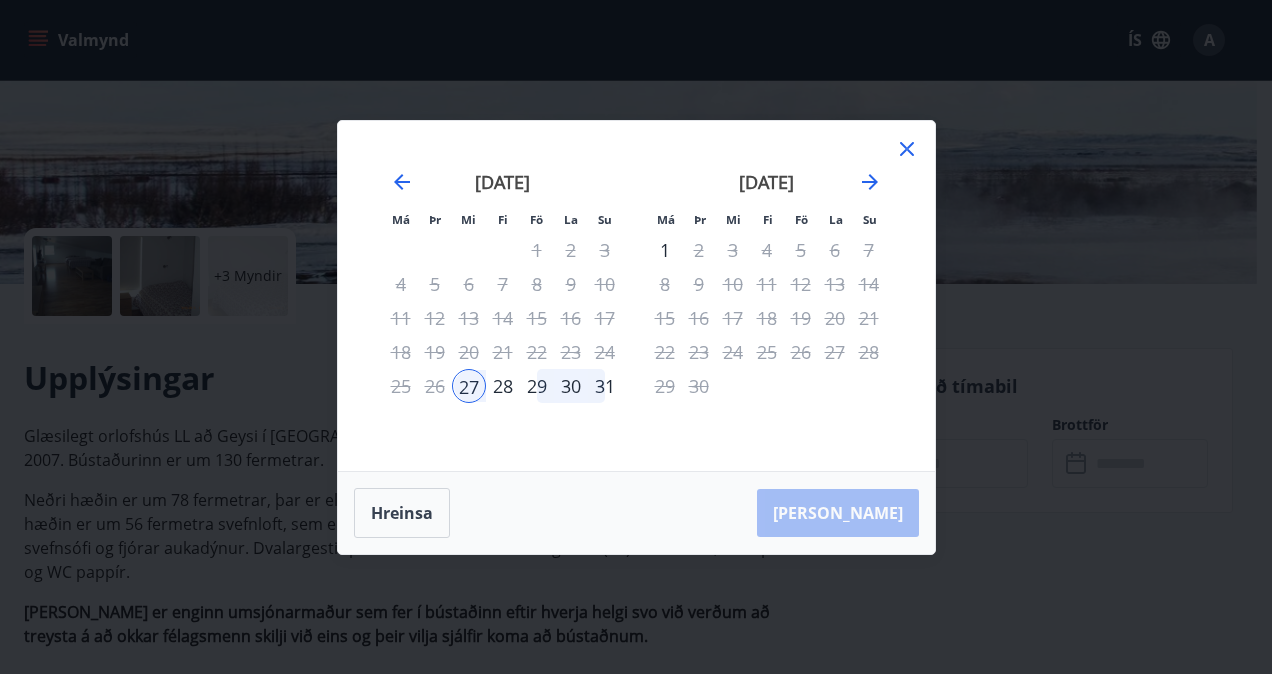 click on "31" at bounding box center (605, 386) 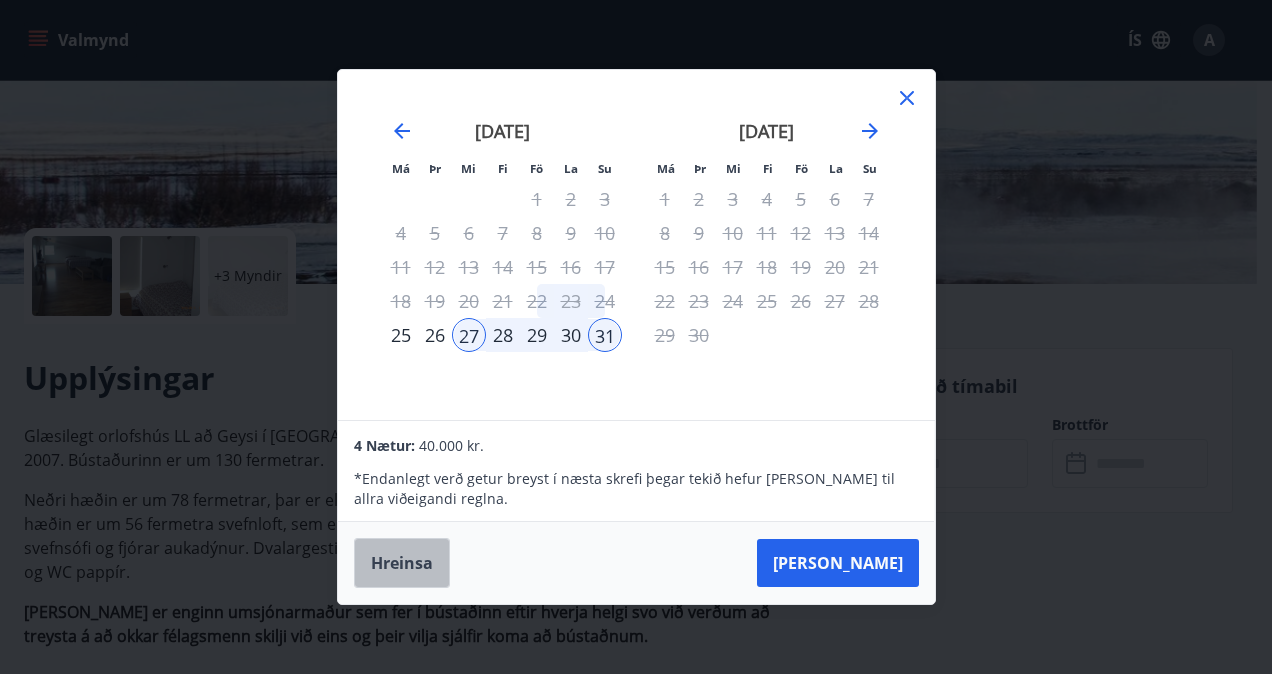 click on "Hreinsa" at bounding box center (402, 563) 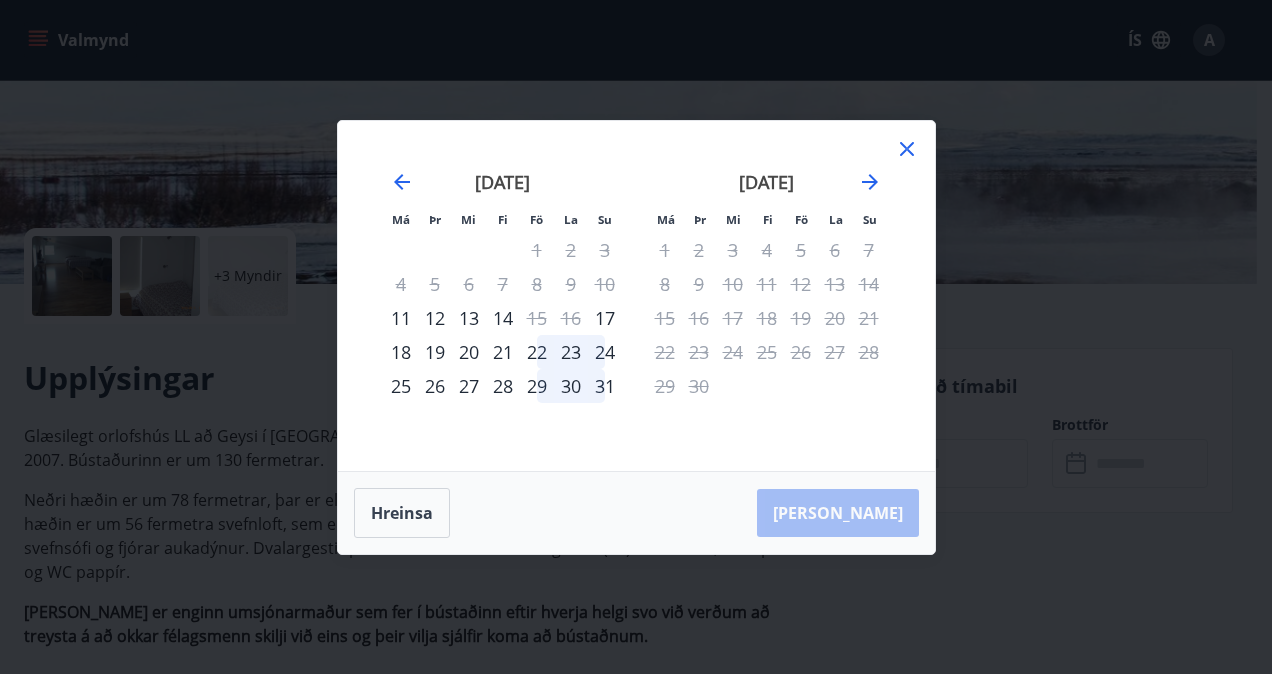click on "28" at bounding box center (503, 386) 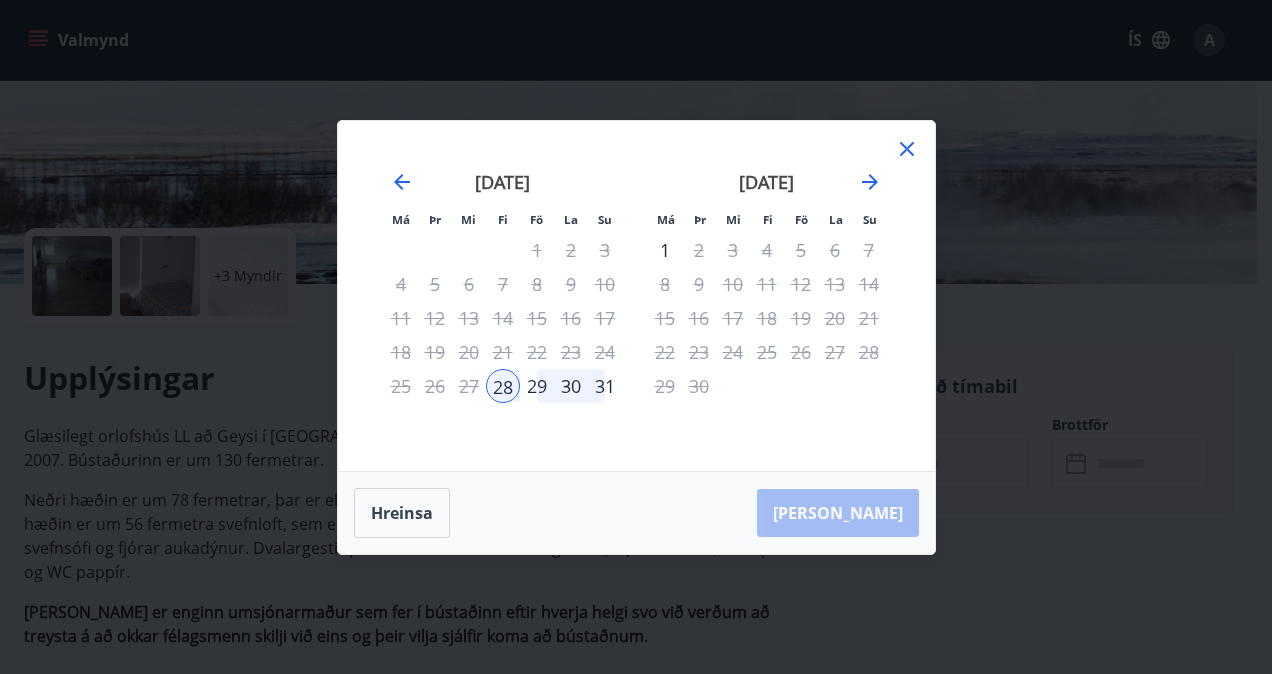 click on "31" at bounding box center (605, 386) 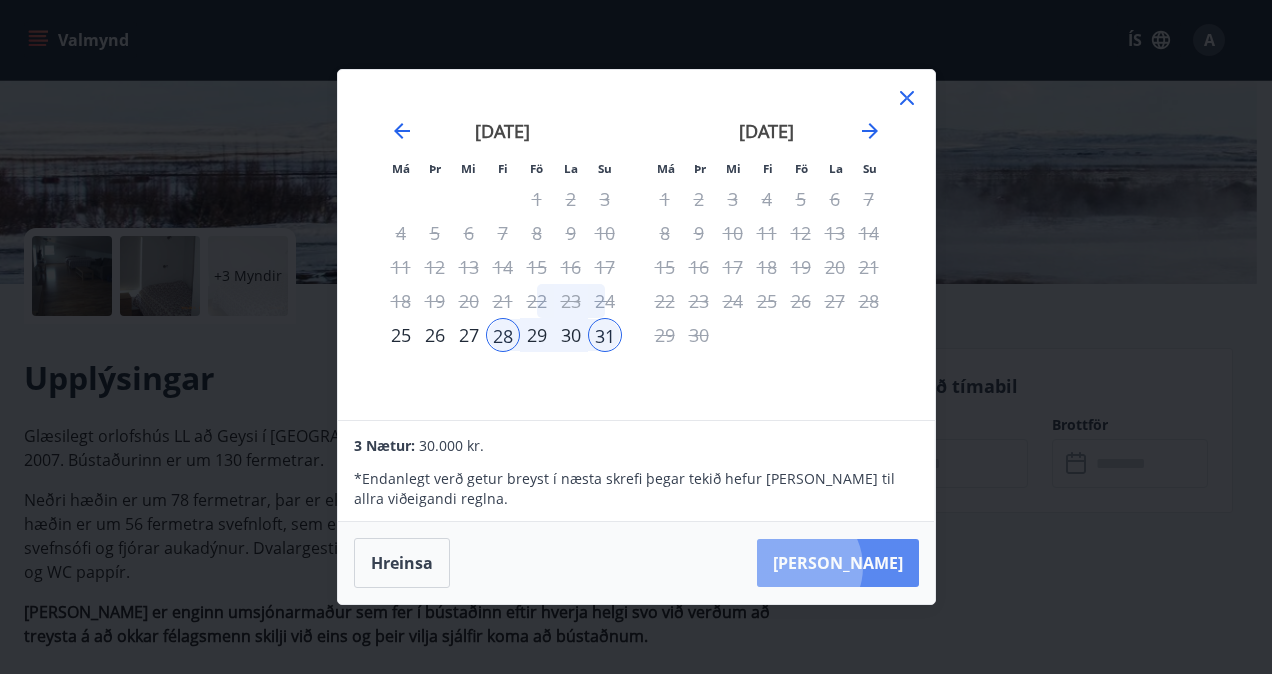 click on "Taka Frá" at bounding box center [838, 563] 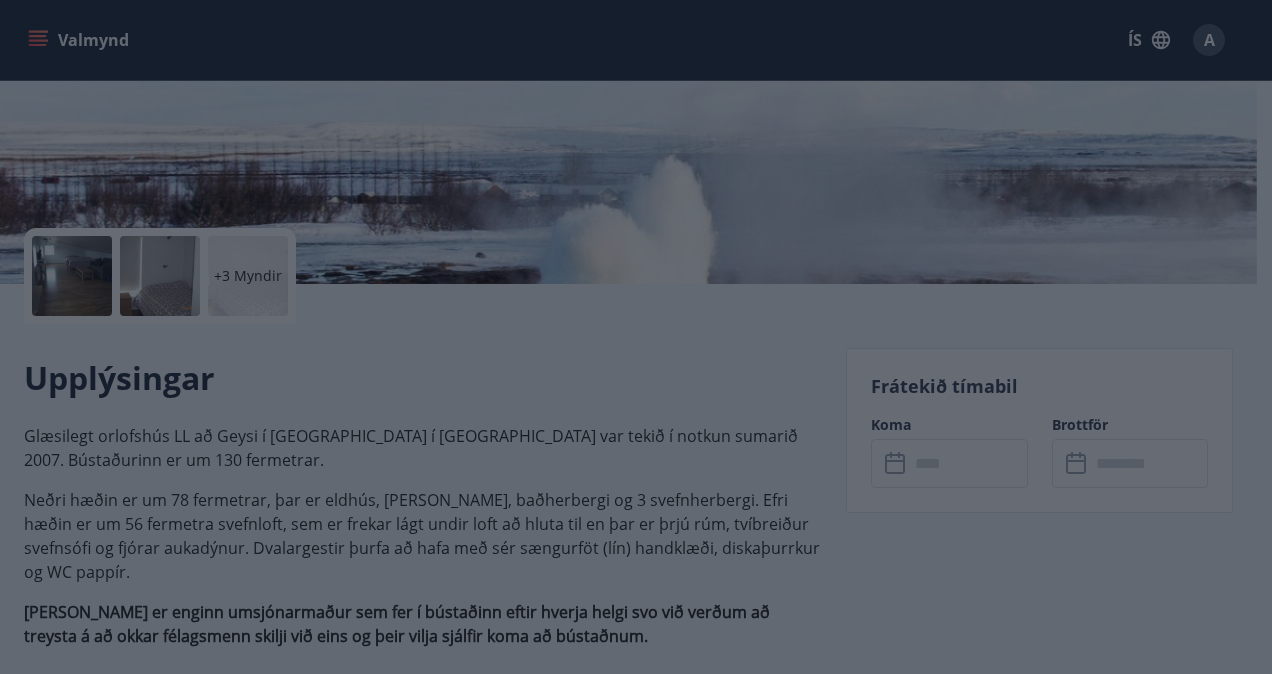 type on "******" 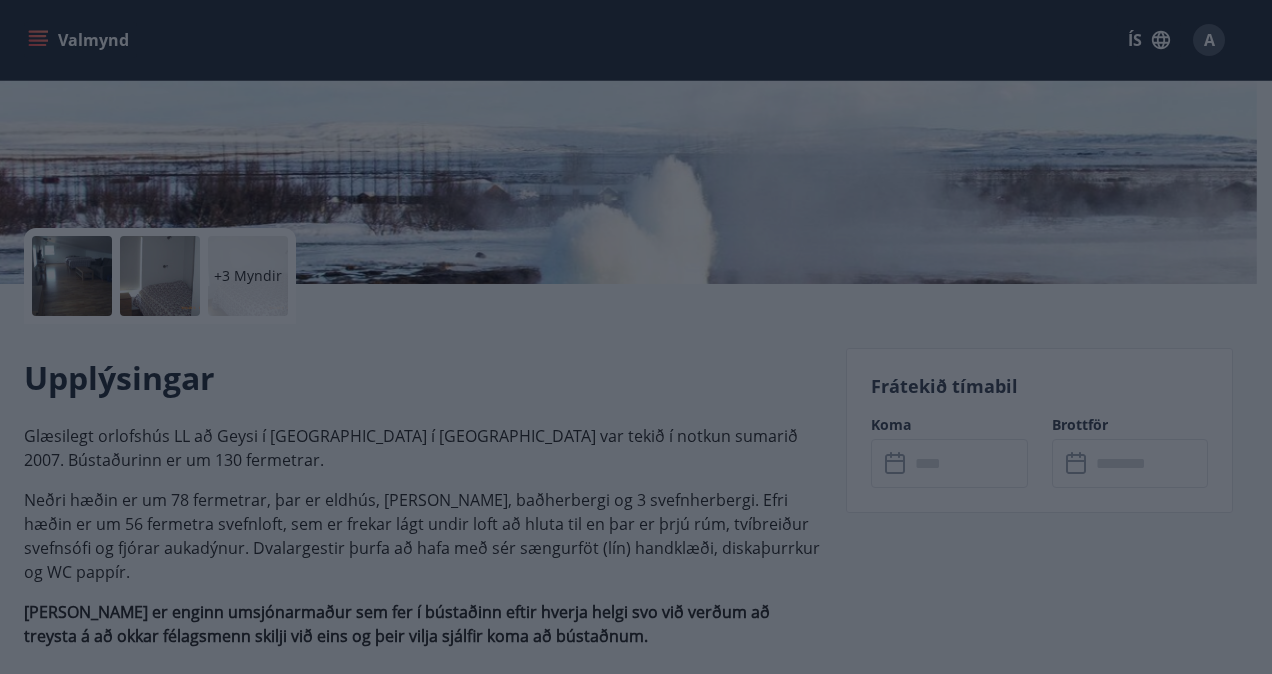 type on "******" 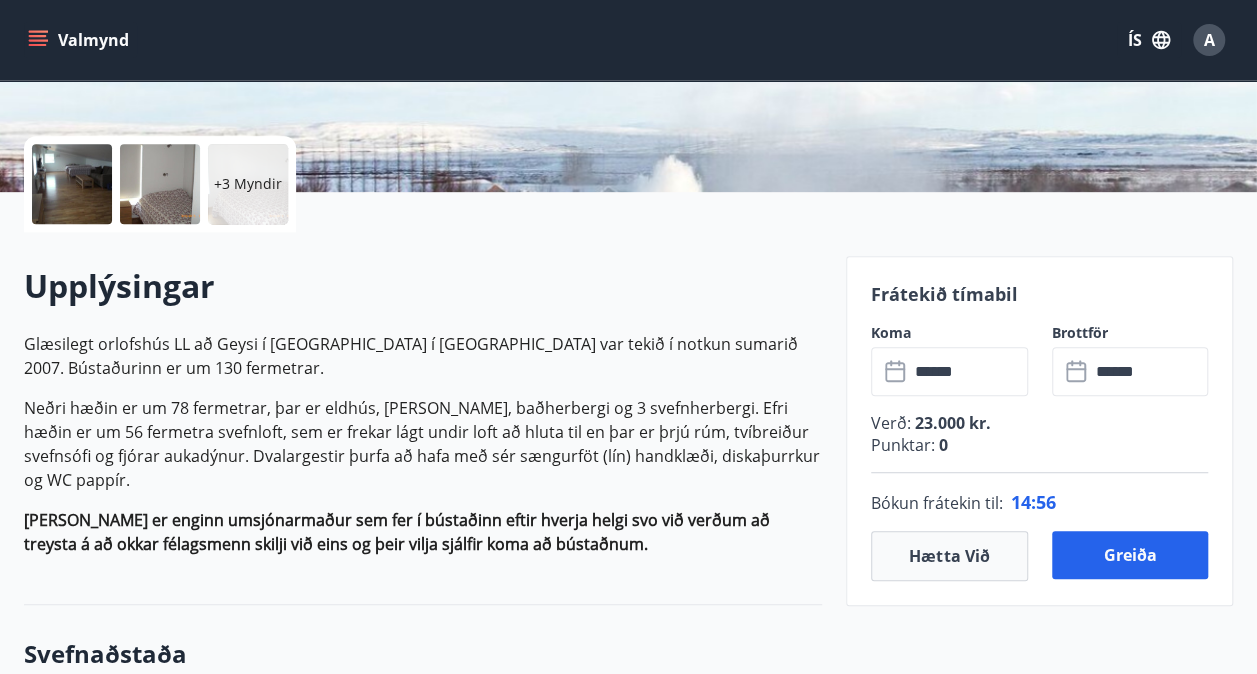 scroll, scrollTop: 410, scrollLeft: 0, axis: vertical 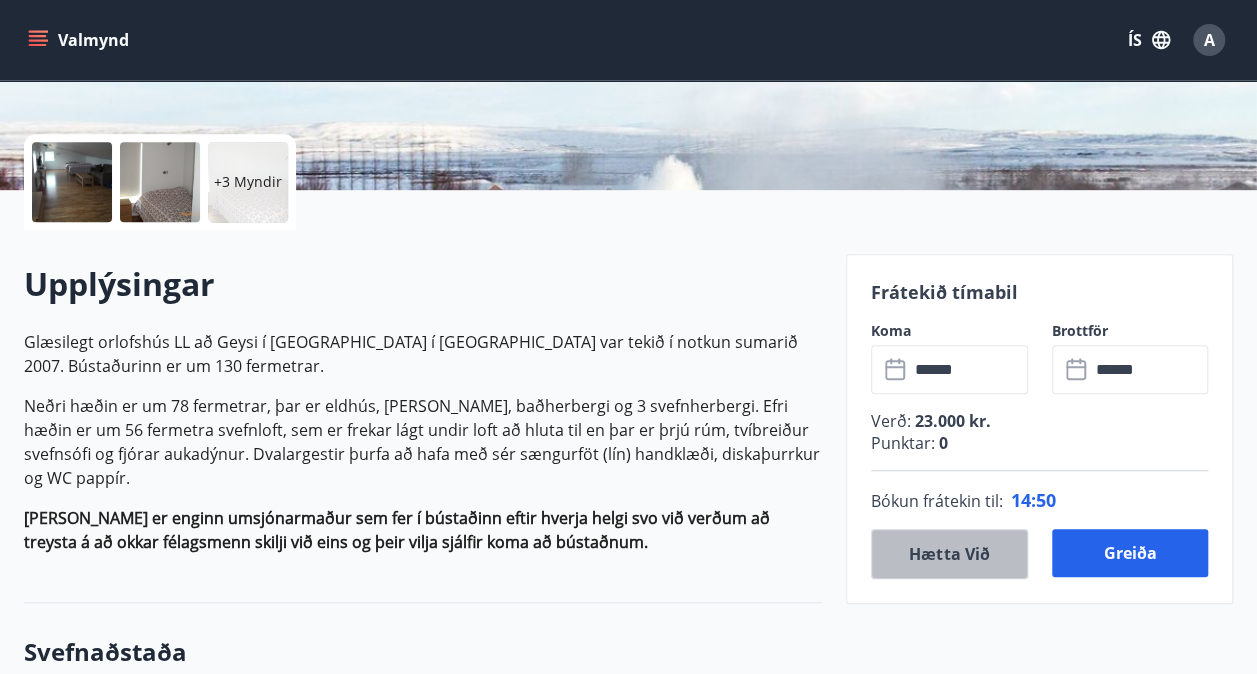 click on "Hætta við" at bounding box center [949, 554] 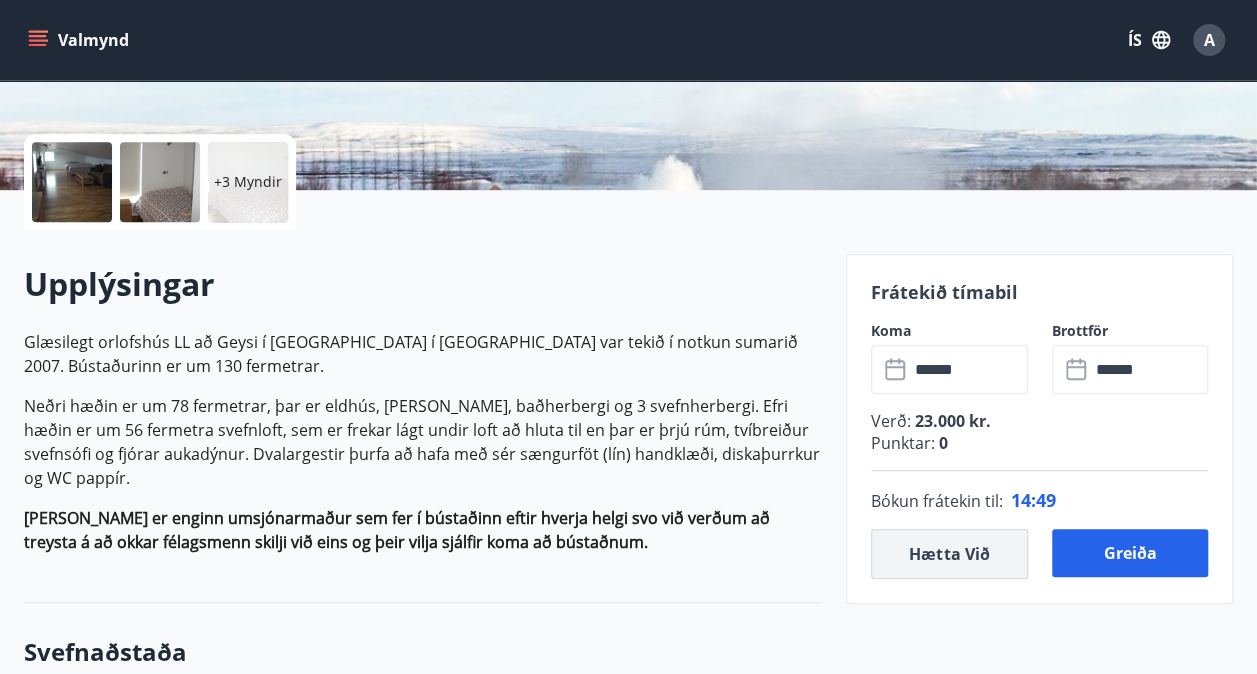 type 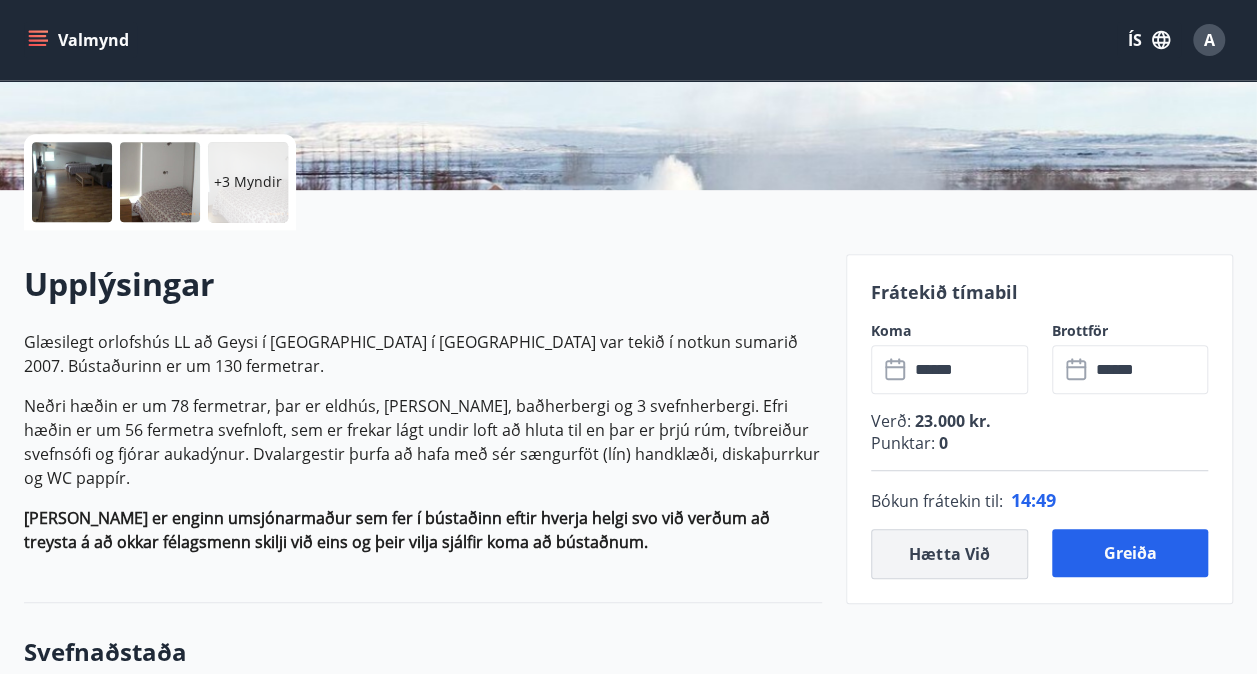 type 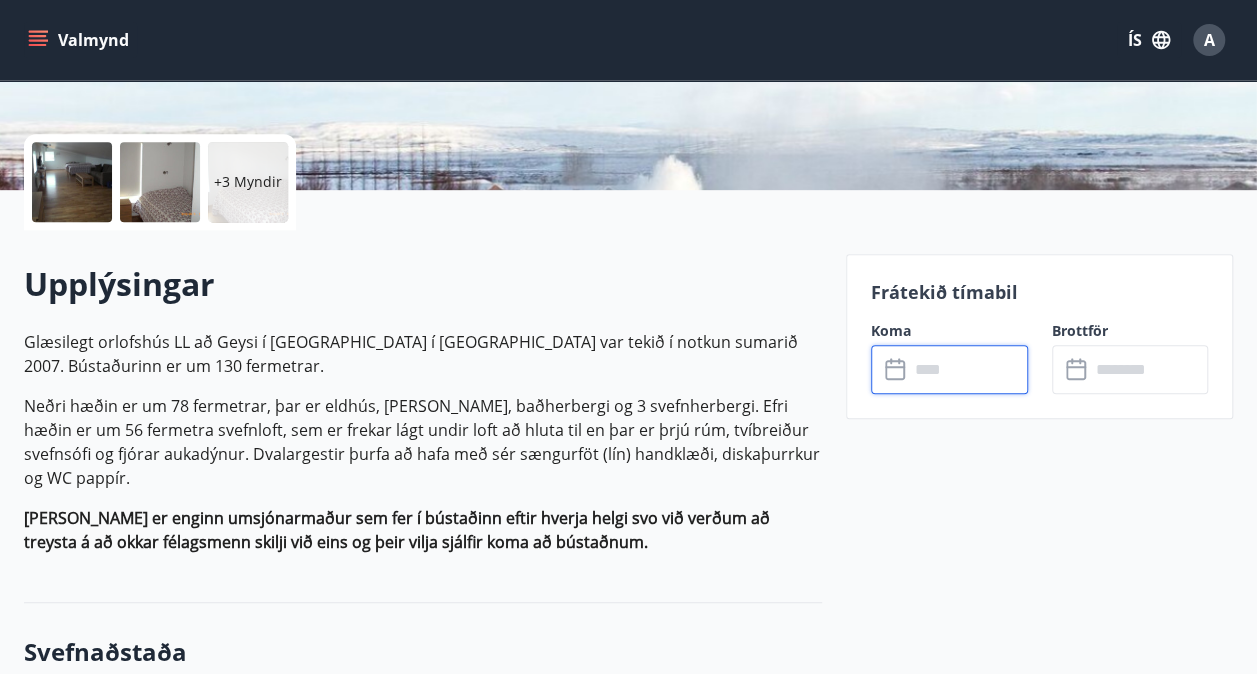 click at bounding box center [968, 369] 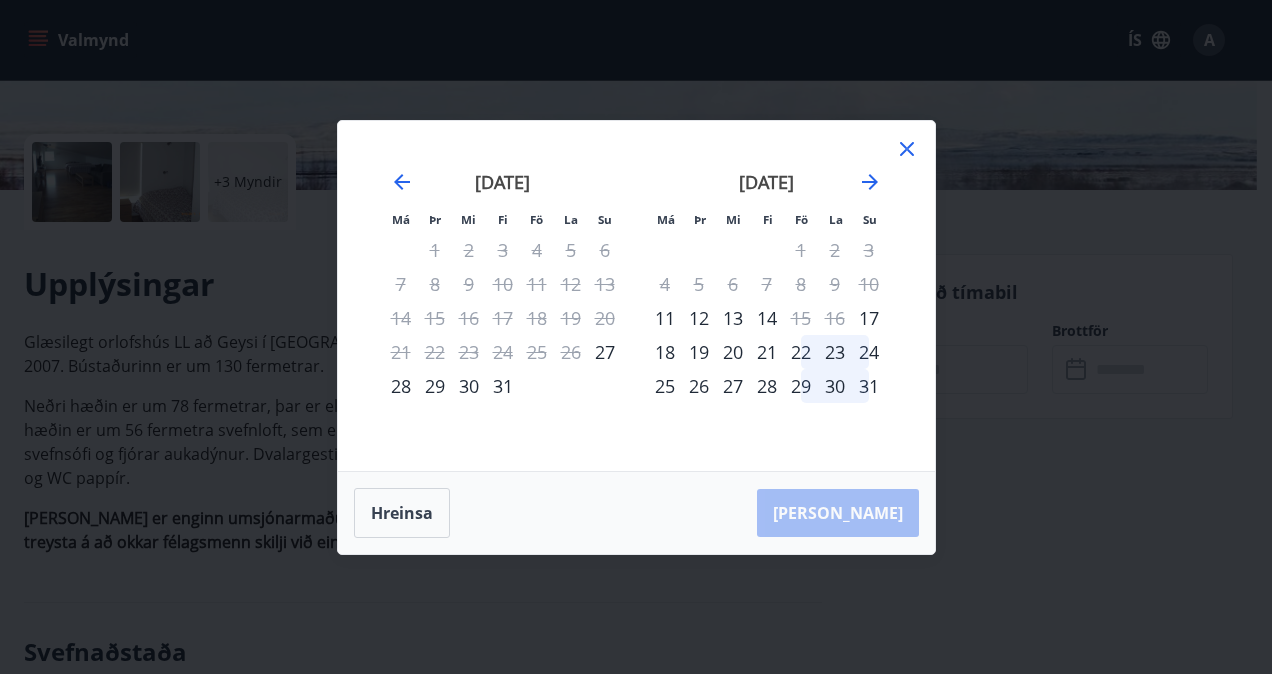 click on "27" at bounding box center [733, 386] 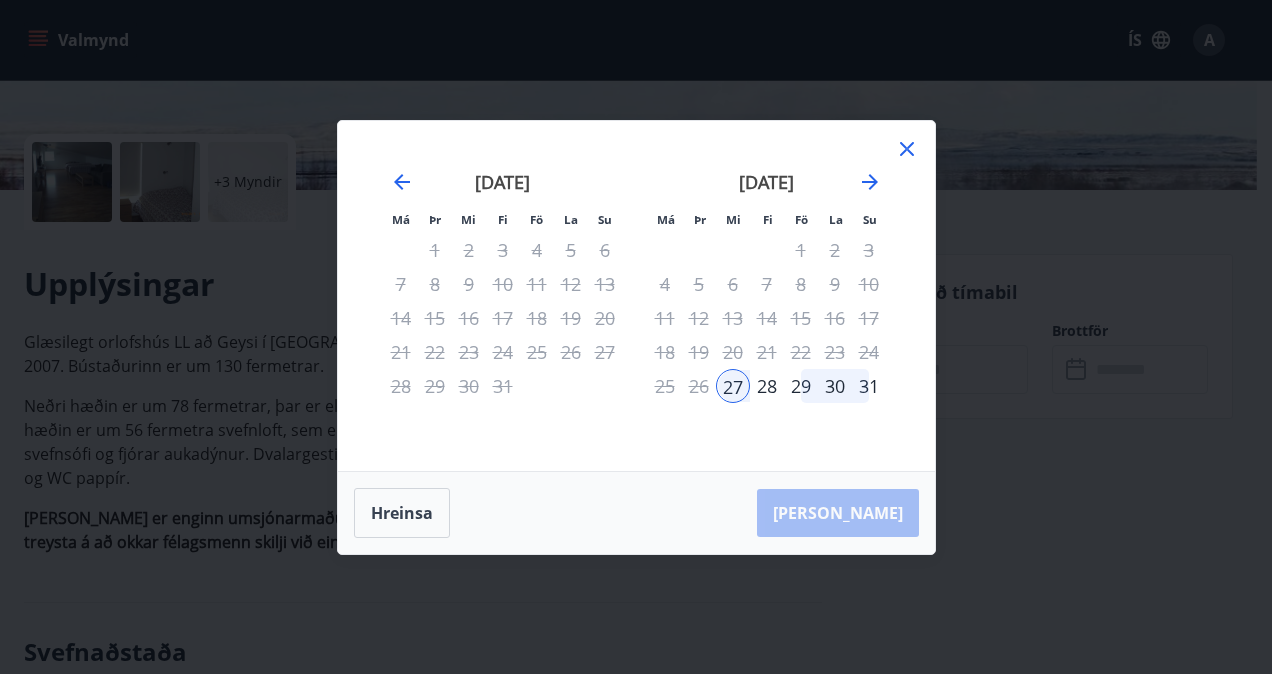 click on "31" at bounding box center (869, 386) 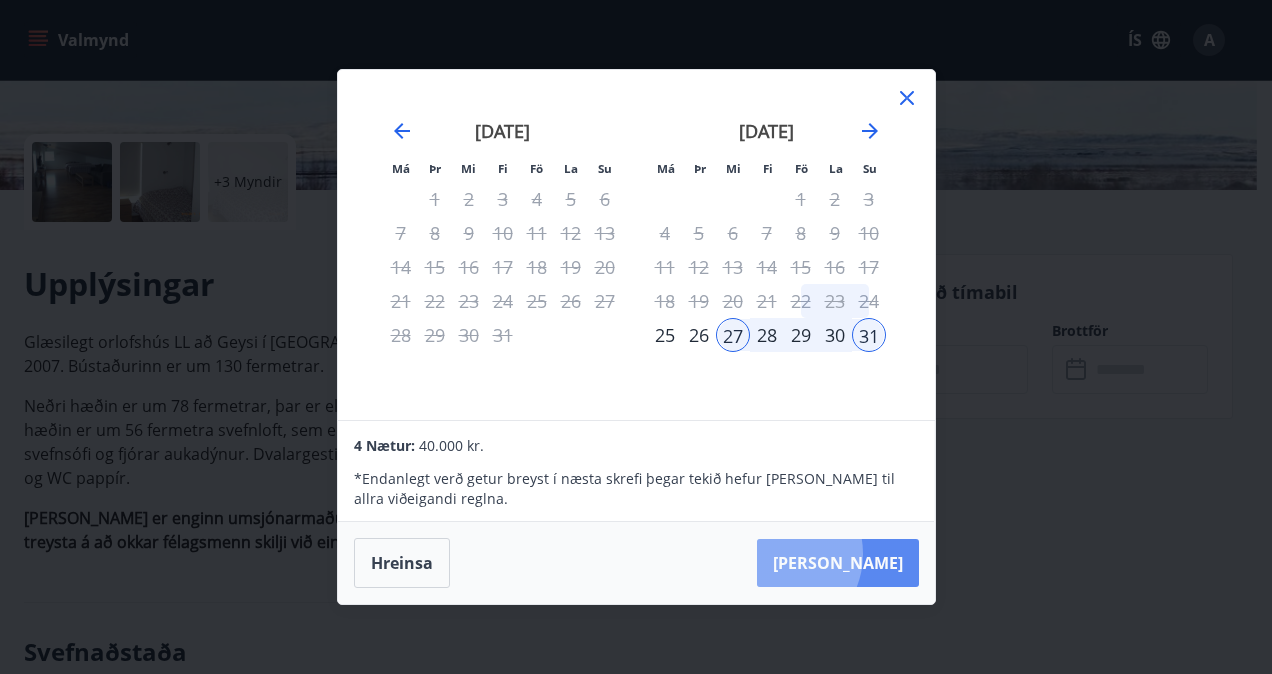 click on "Taka Frá" at bounding box center (838, 563) 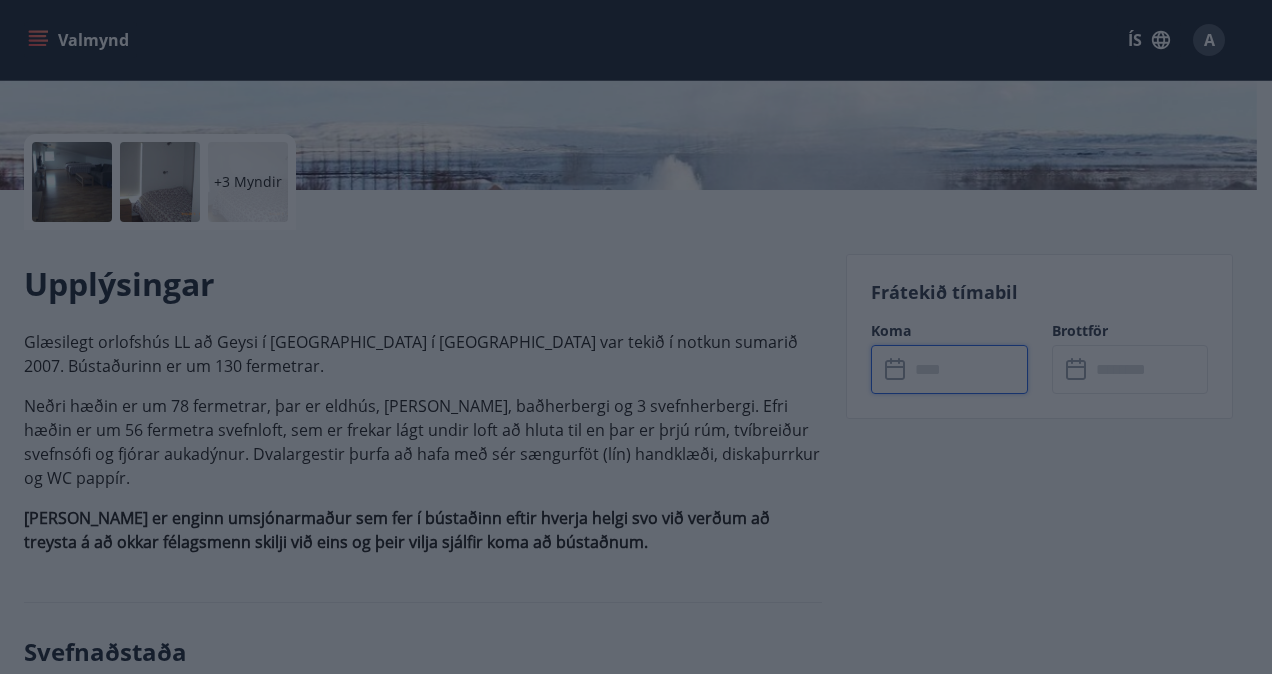 type on "******" 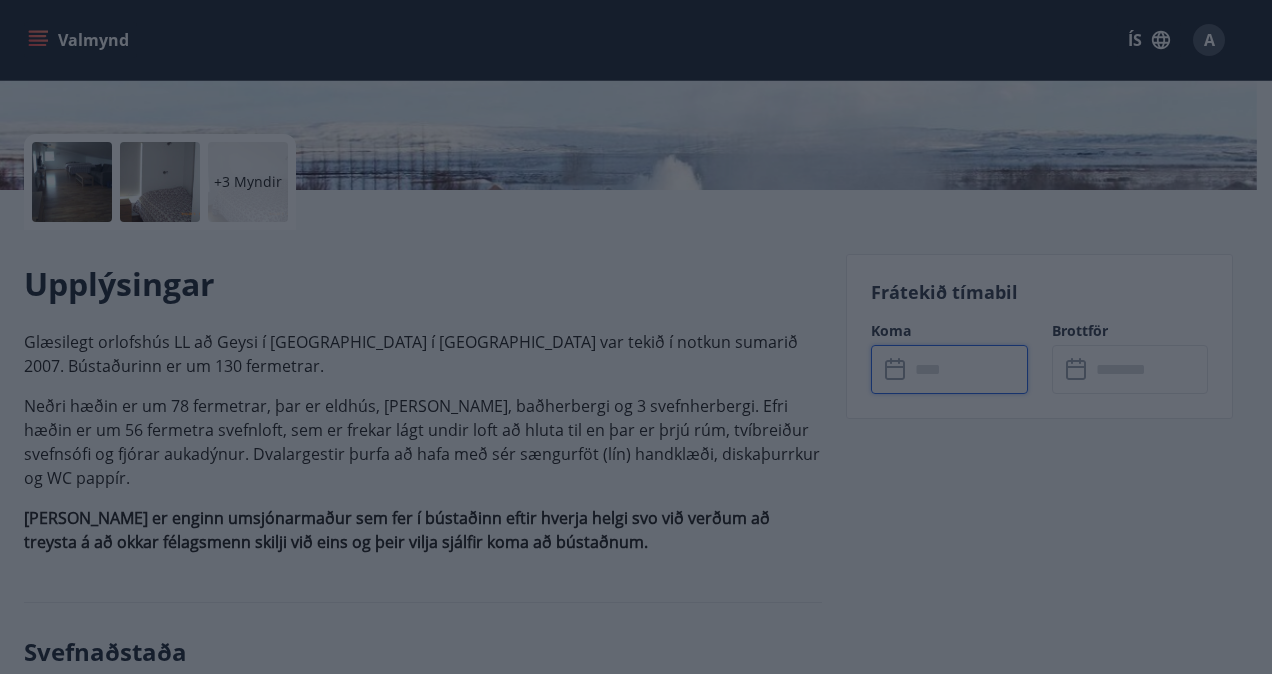 type on "******" 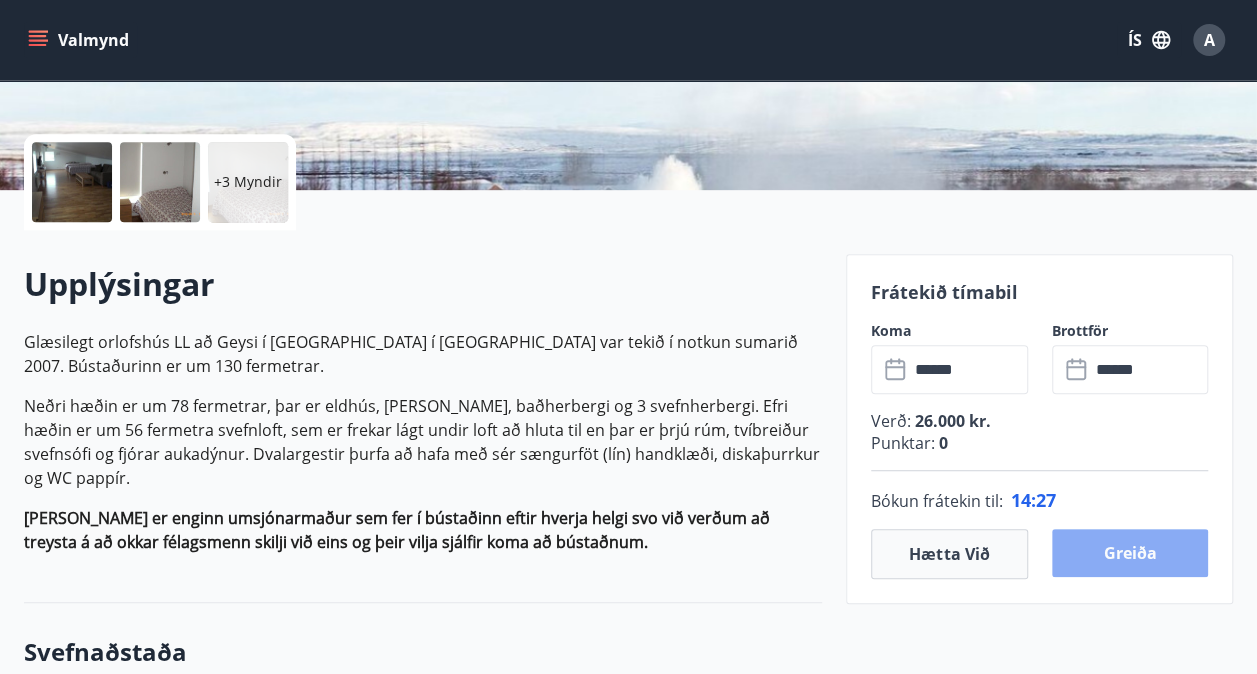click on "Greiða" at bounding box center (1130, 553) 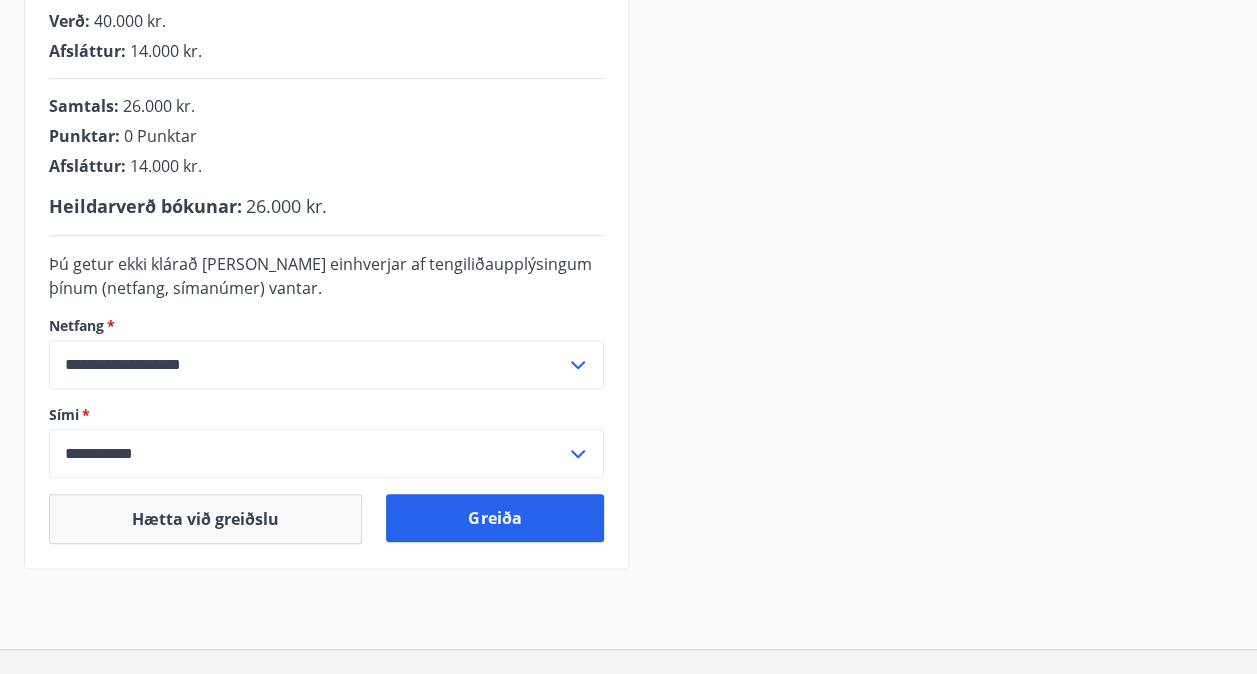 scroll, scrollTop: 522, scrollLeft: 0, axis: vertical 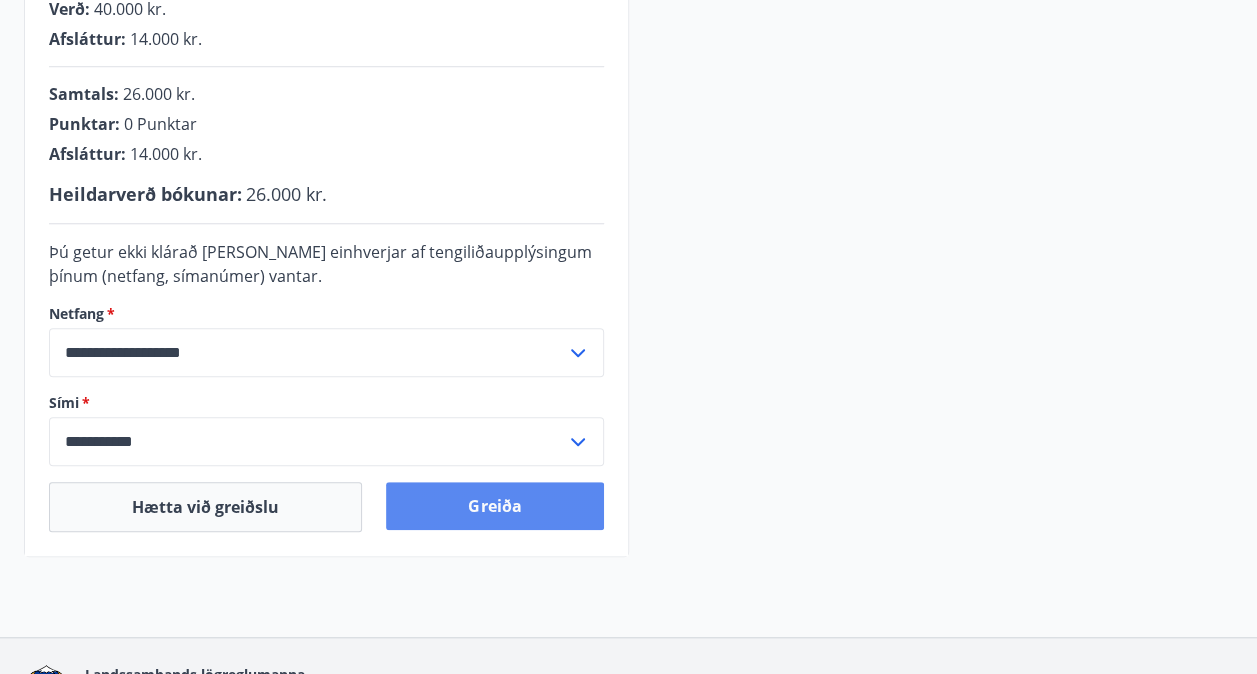 click on "Greiða" at bounding box center (494, 506) 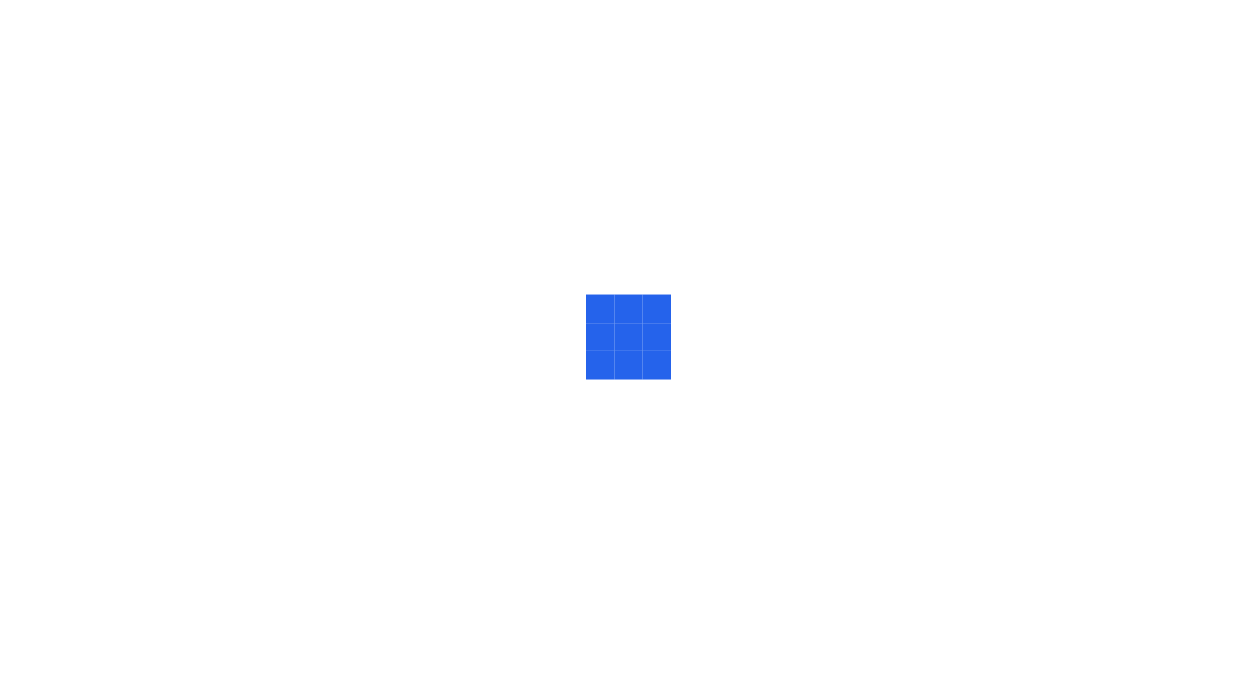 scroll, scrollTop: 0, scrollLeft: 0, axis: both 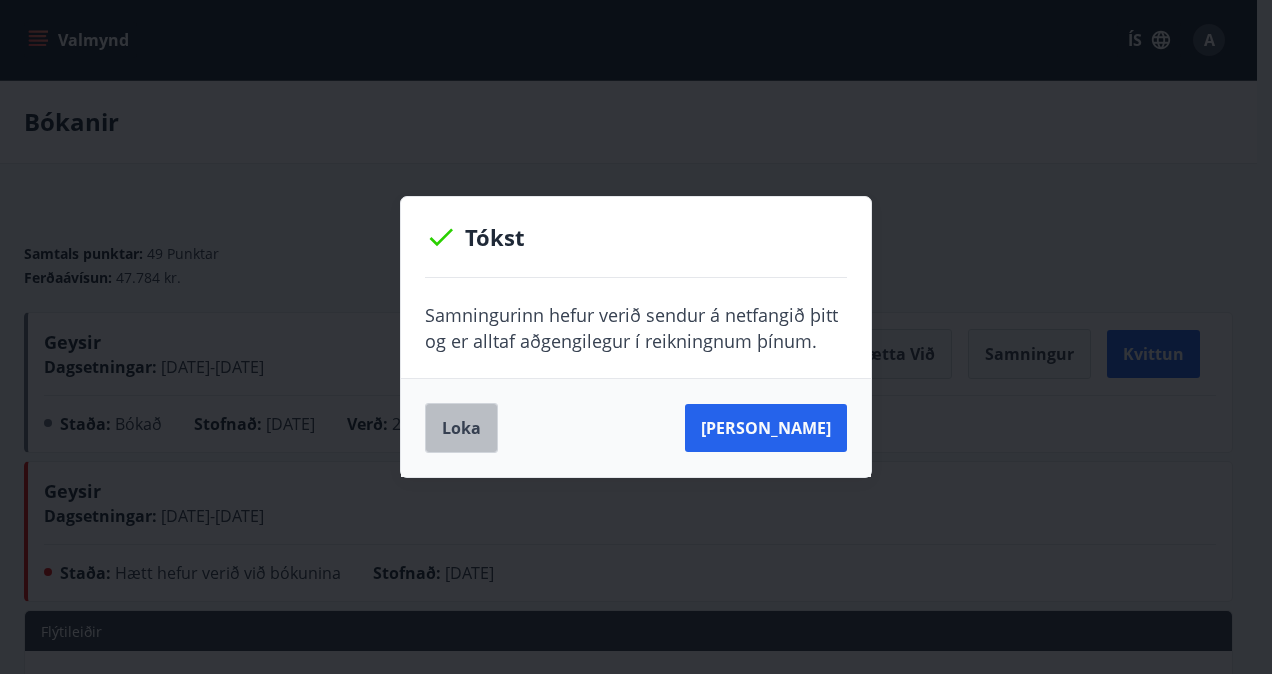 click on "Loka" at bounding box center [461, 428] 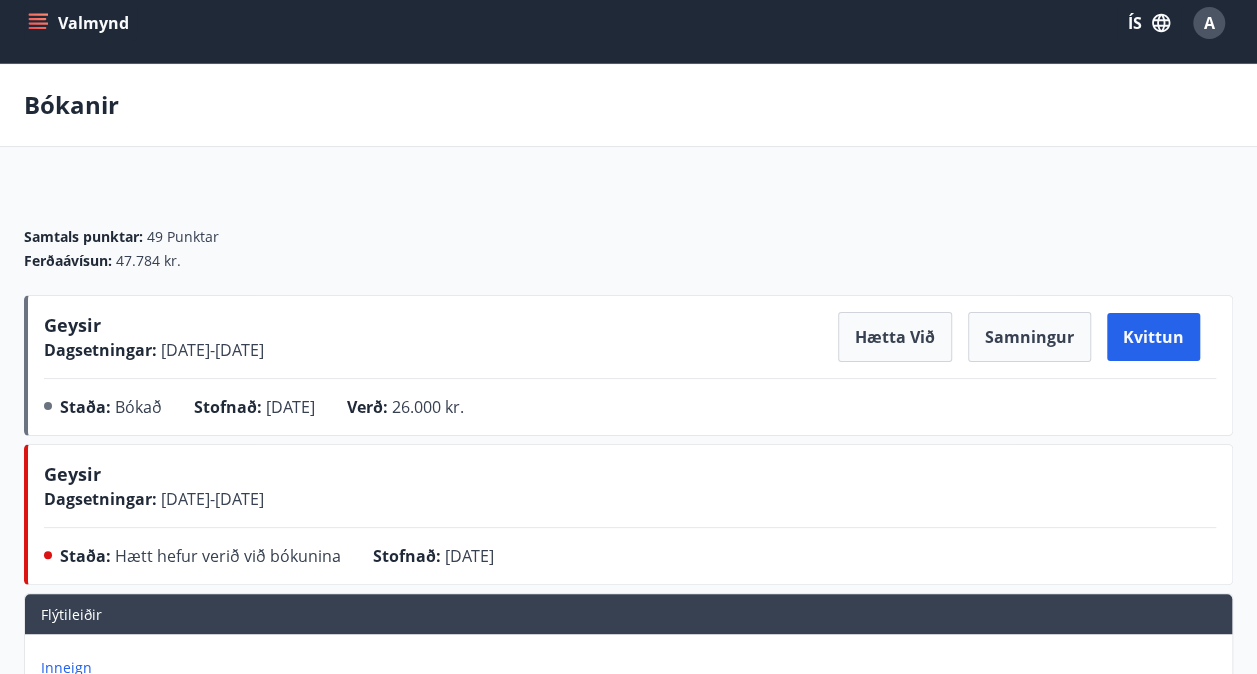 scroll, scrollTop: 0, scrollLeft: 0, axis: both 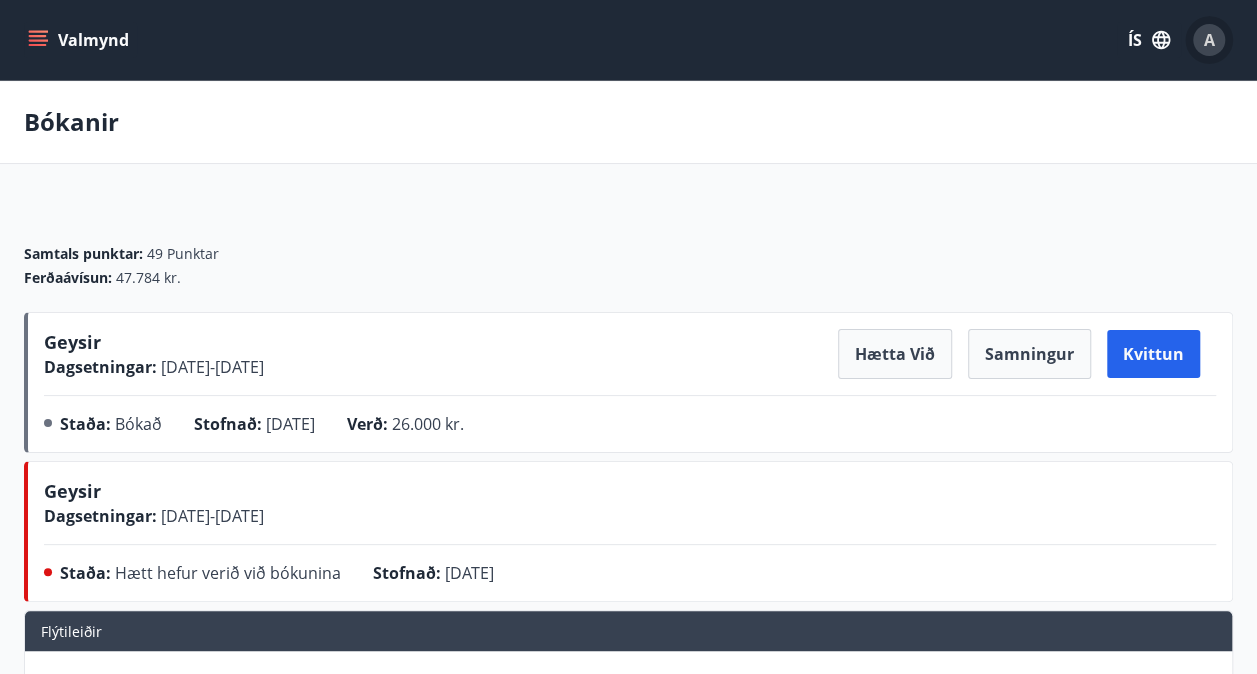 click on "A" at bounding box center (1209, 40) 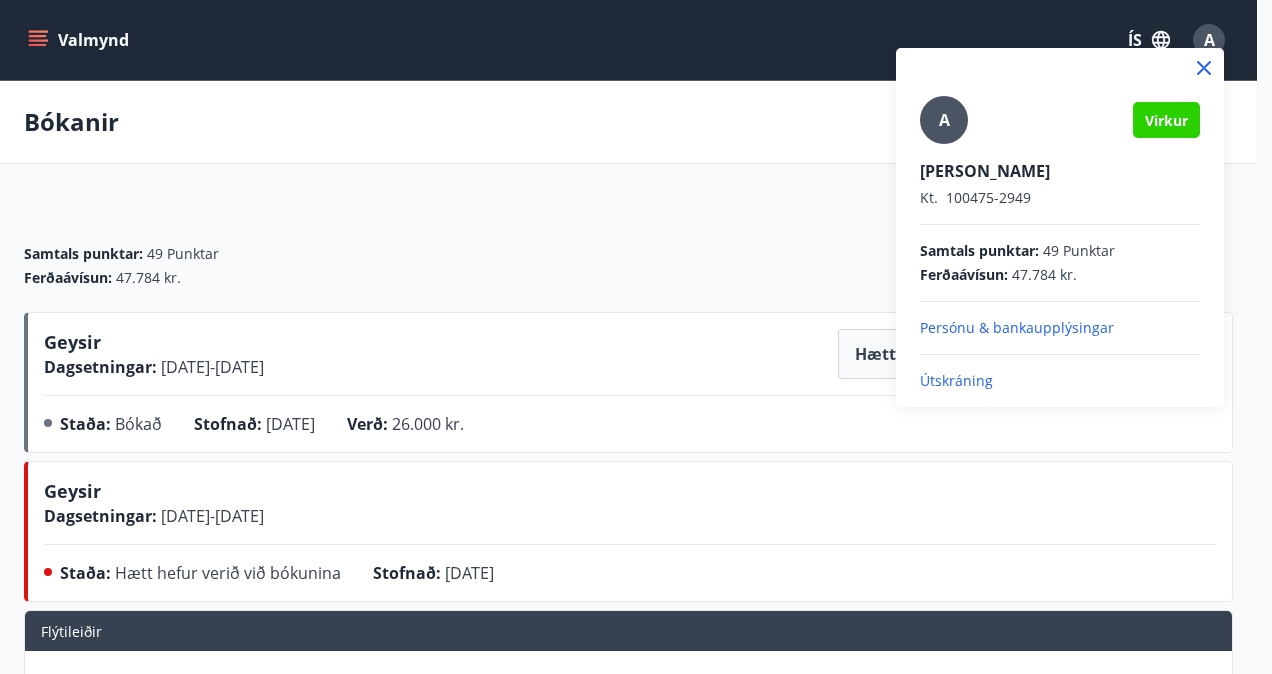 click at bounding box center [636, 337] 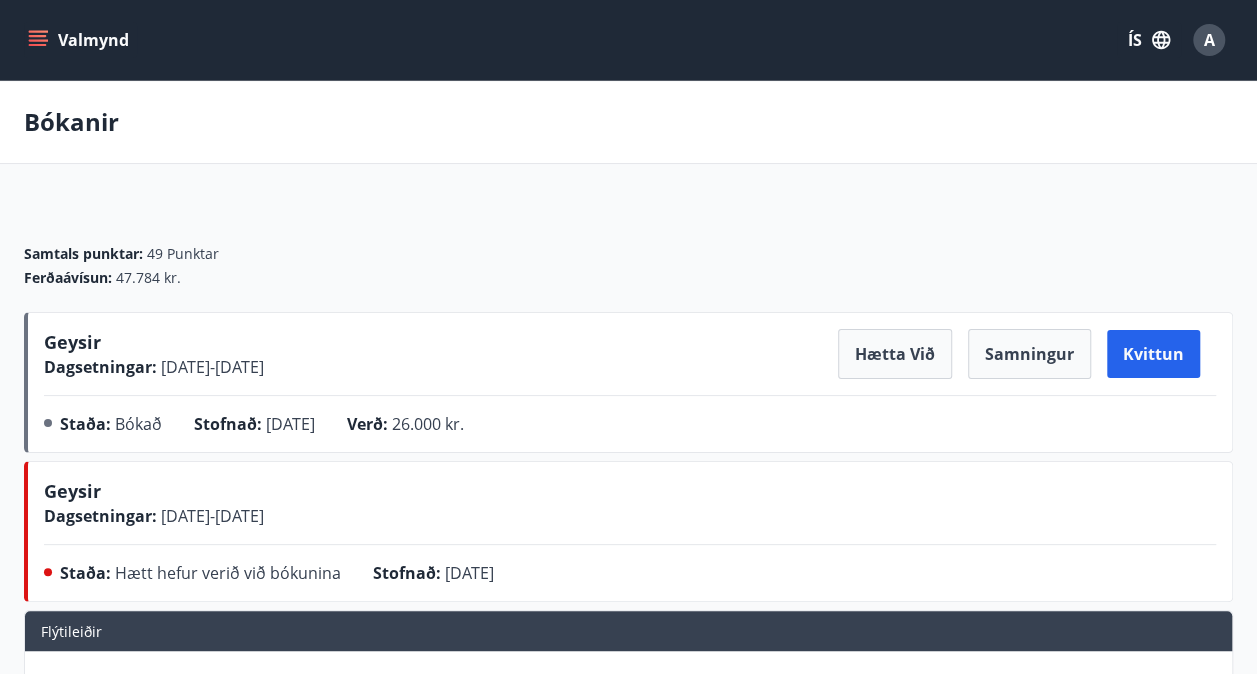click 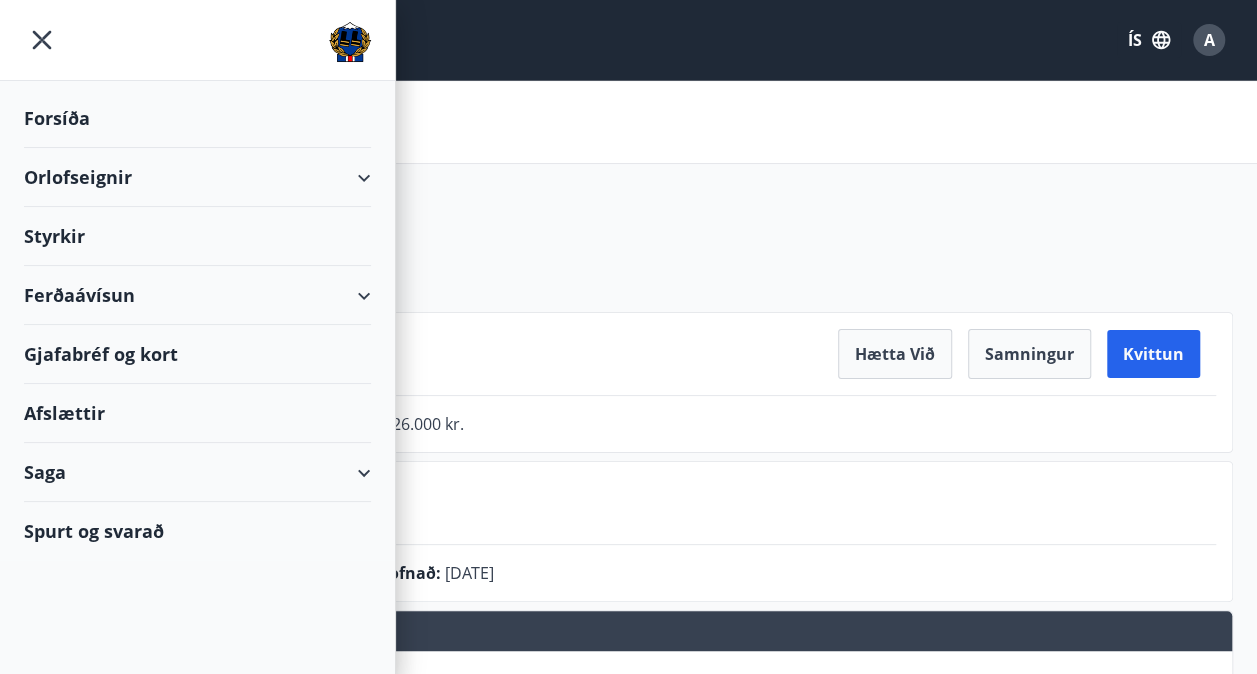 click on "Ferðaávísun" at bounding box center (197, 295) 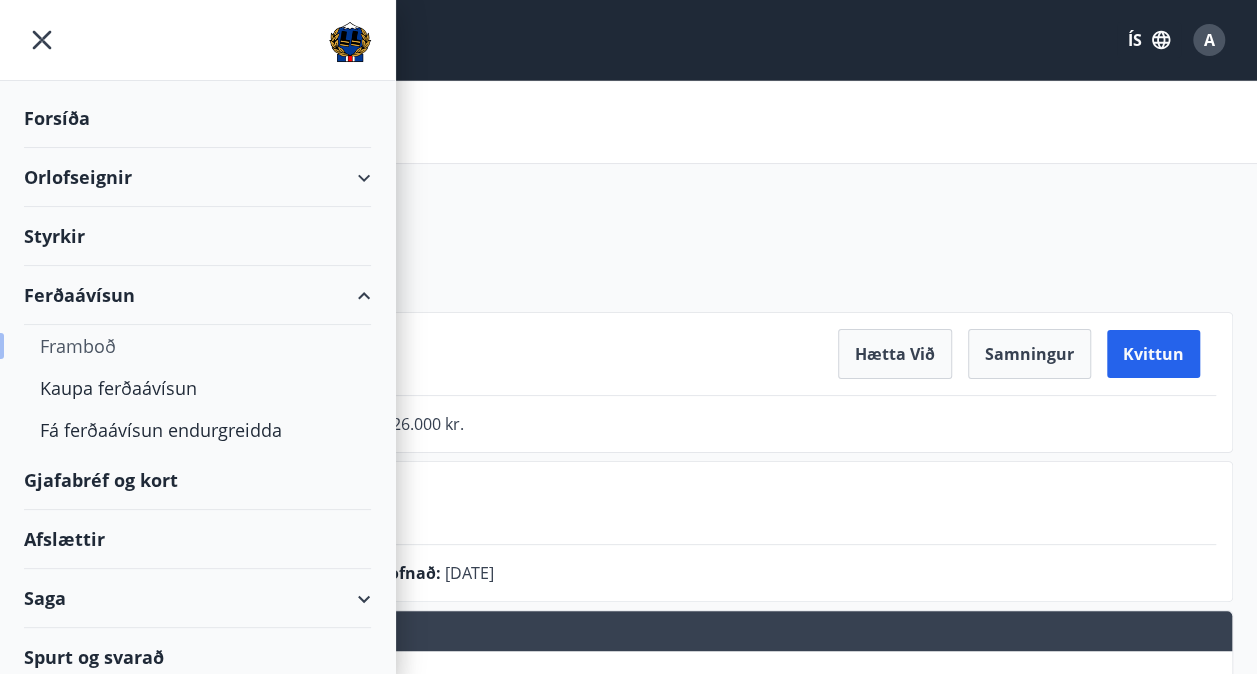click on "Framboð" at bounding box center (197, 346) 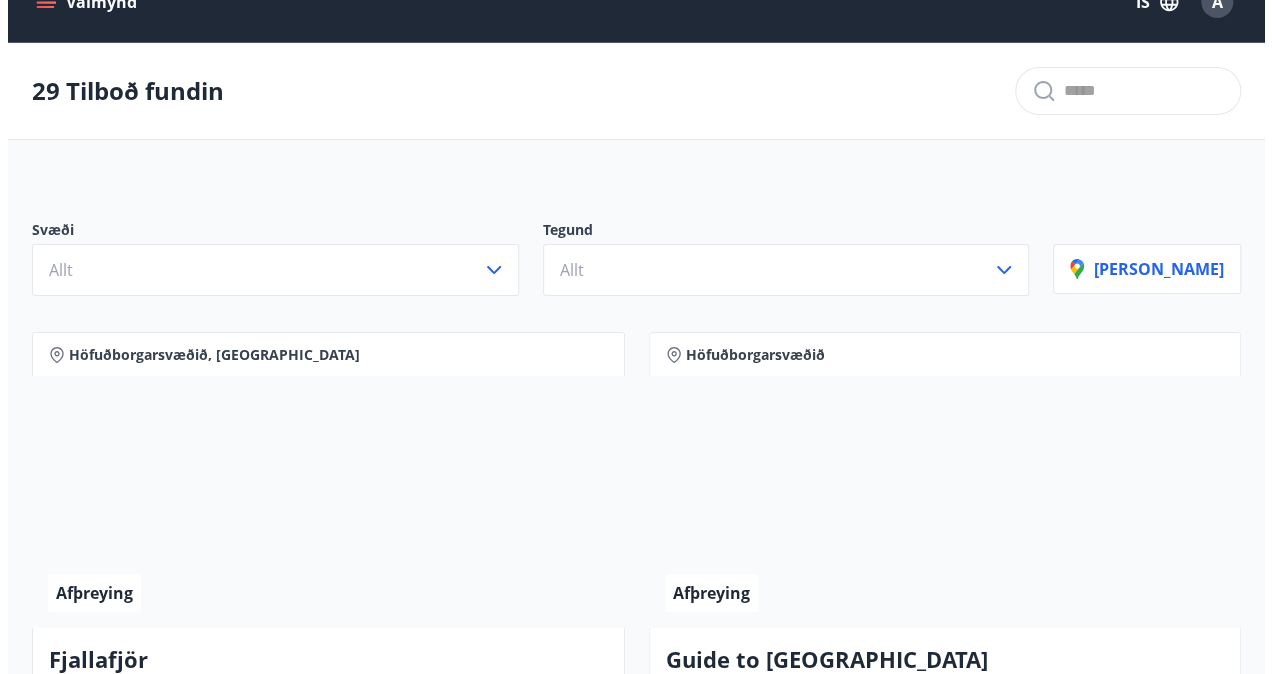 scroll, scrollTop: 0, scrollLeft: 0, axis: both 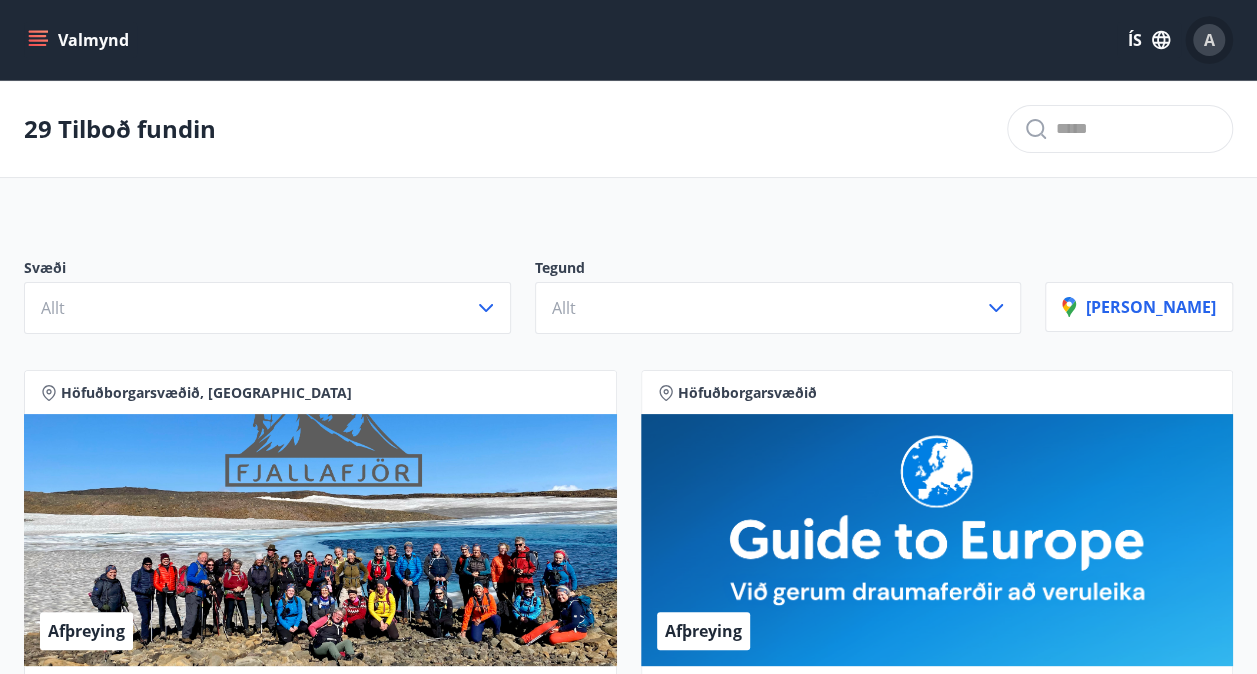 click on "A" at bounding box center (1209, 40) 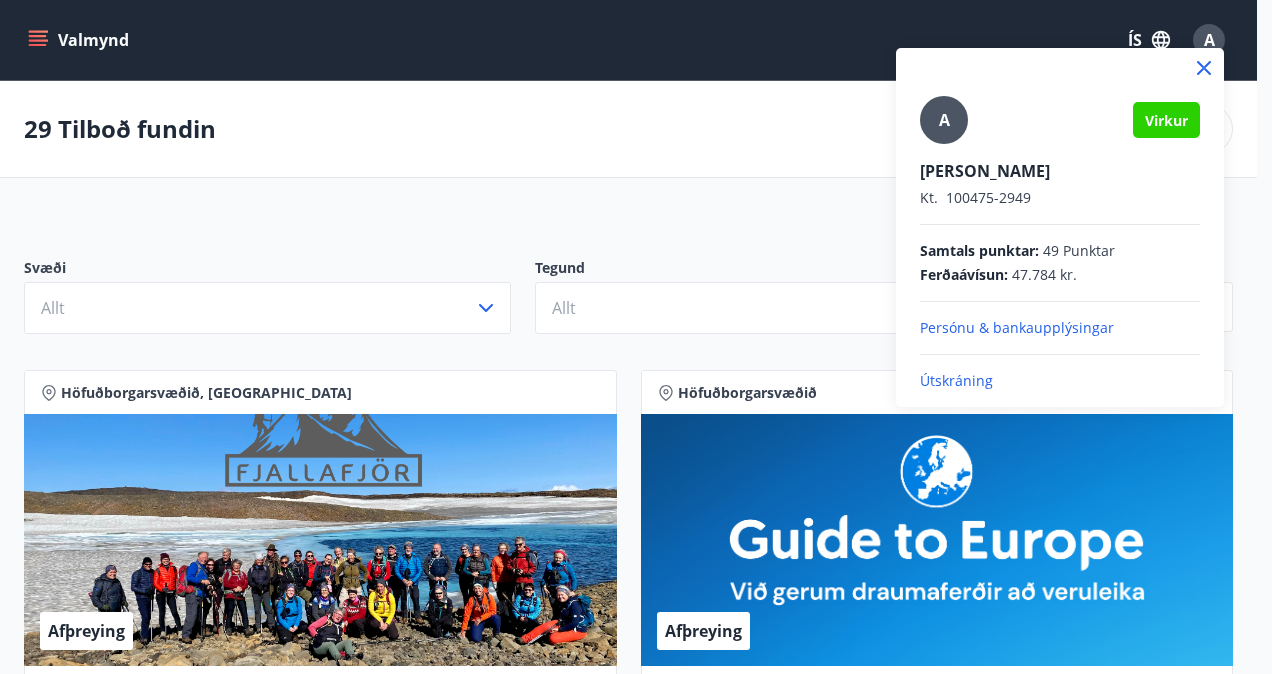 click on "Útskráning" at bounding box center [1060, 381] 